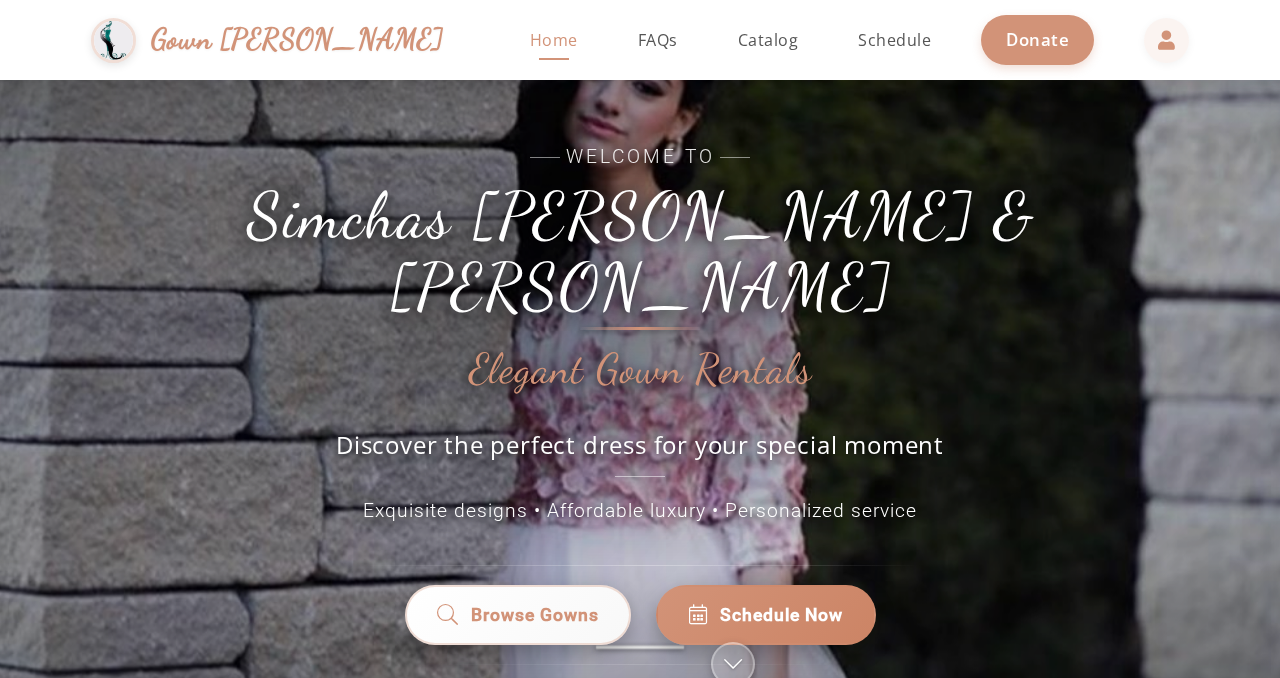 scroll, scrollTop: 0, scrollLeft: 0, axis: both 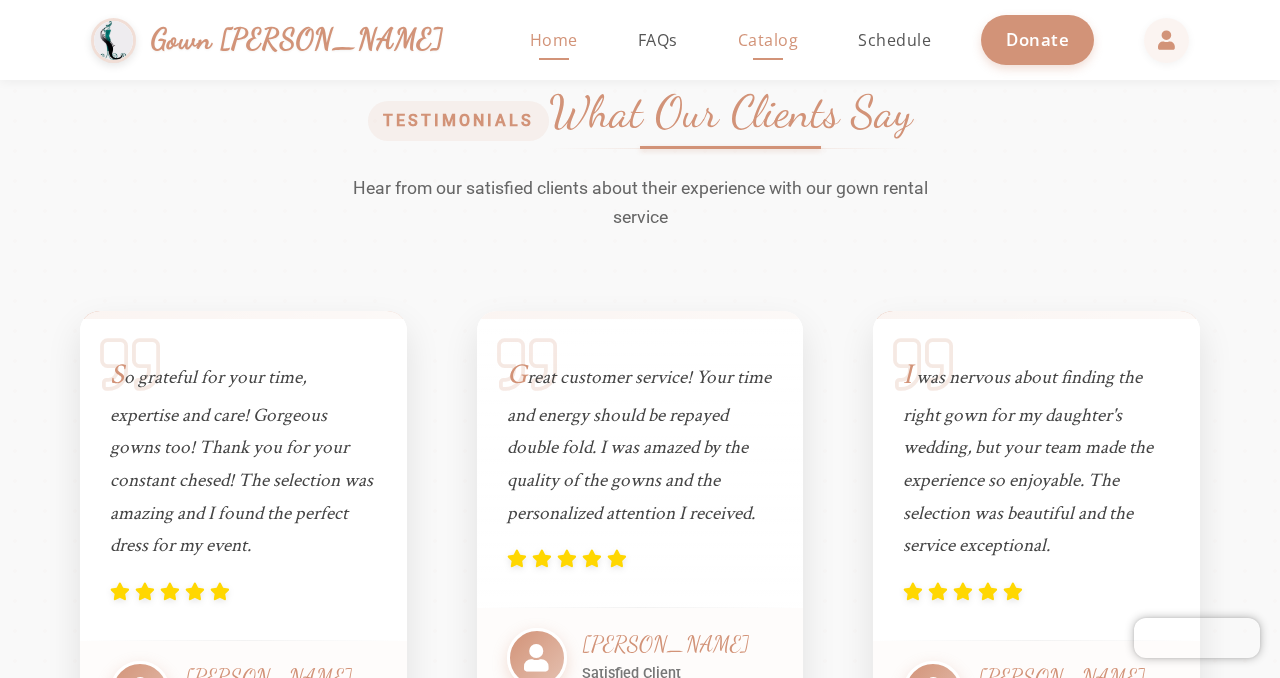 click on "Catalog" 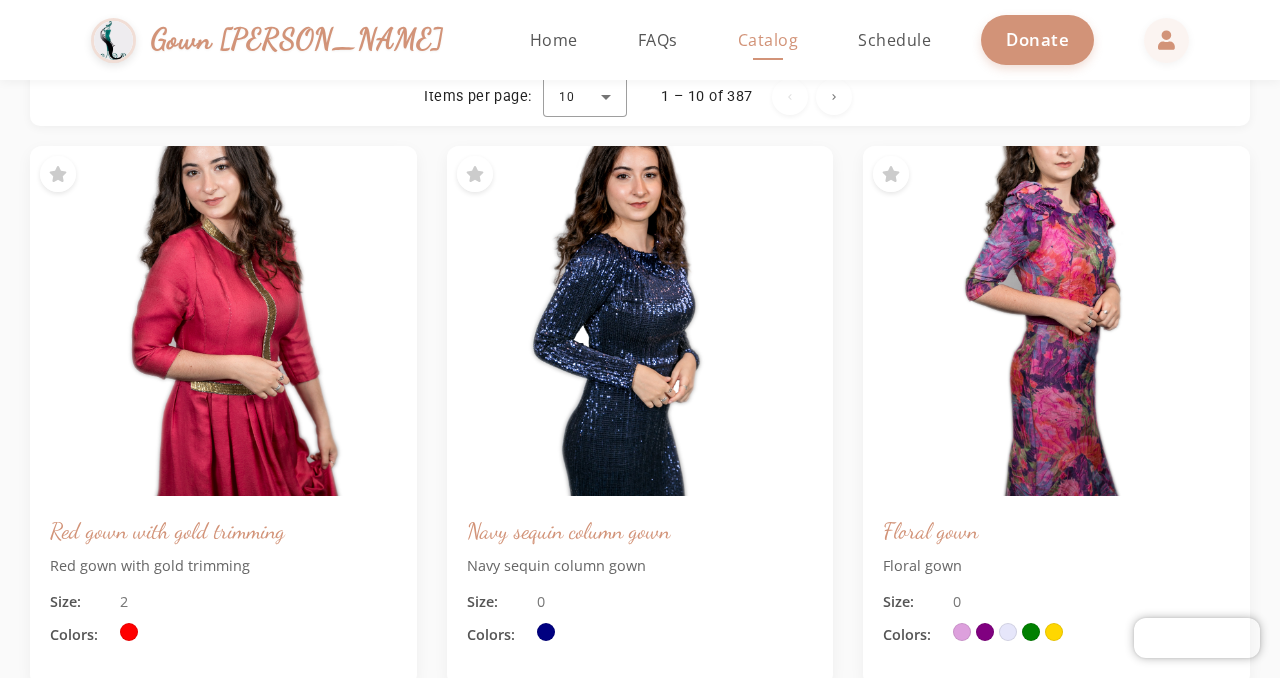 scroll, scrollTop: 122, scrollLeft: 0, axis: vertical 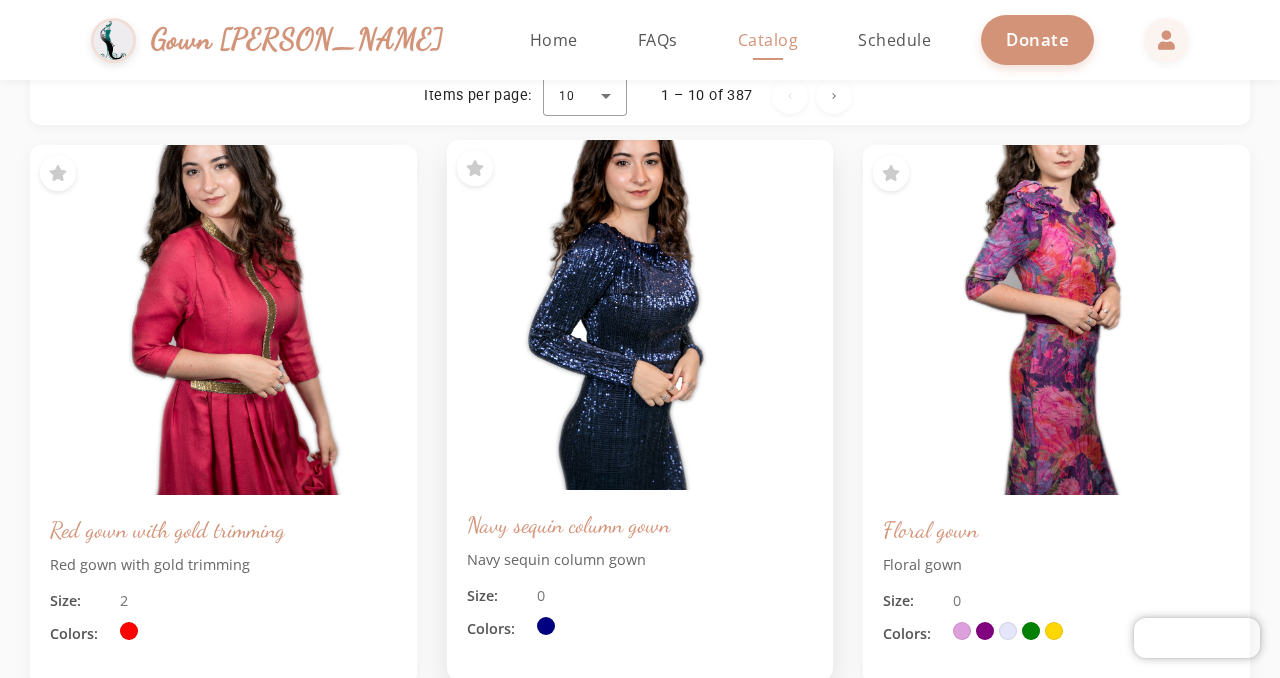 click 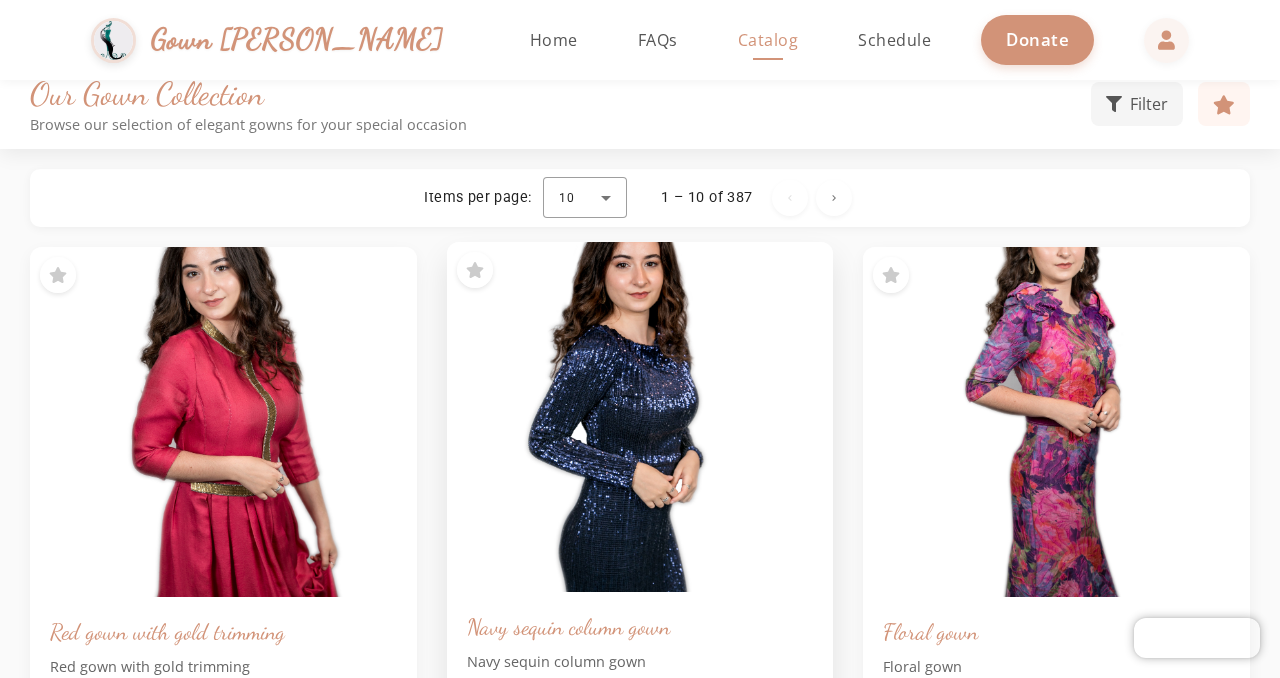 scroll, scrollTop: 0, scrollLeft: 0, axis: both 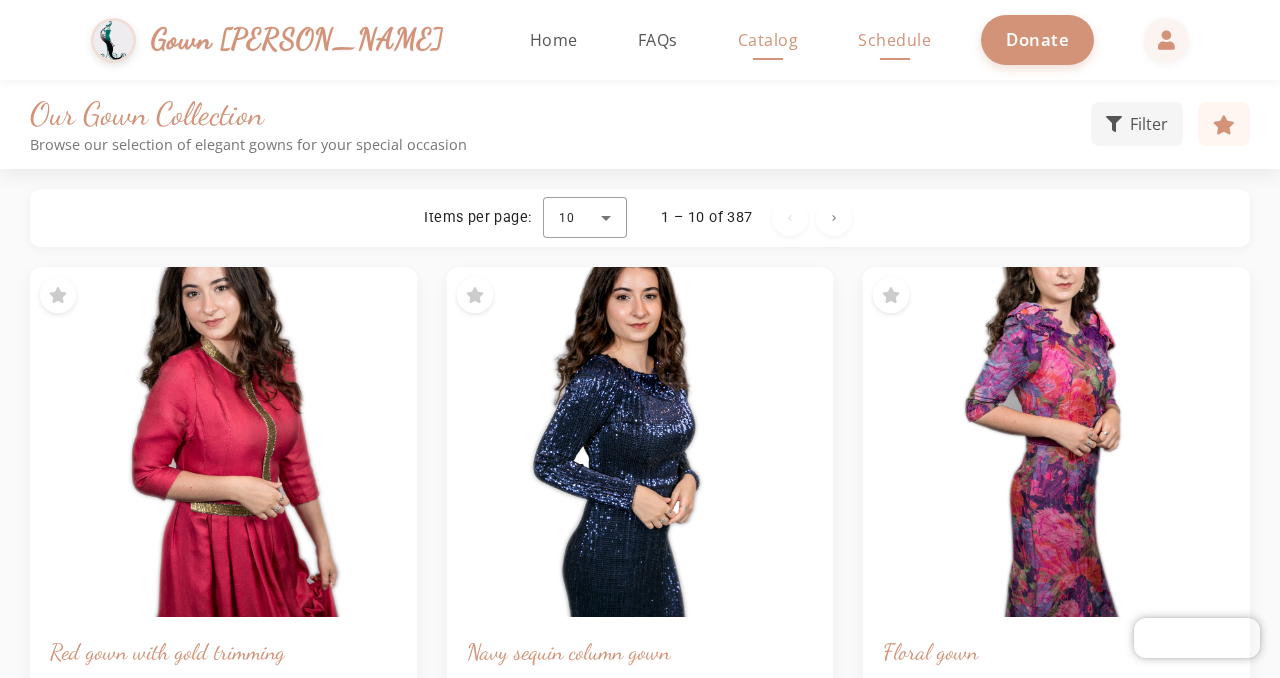 click on "Schedule" 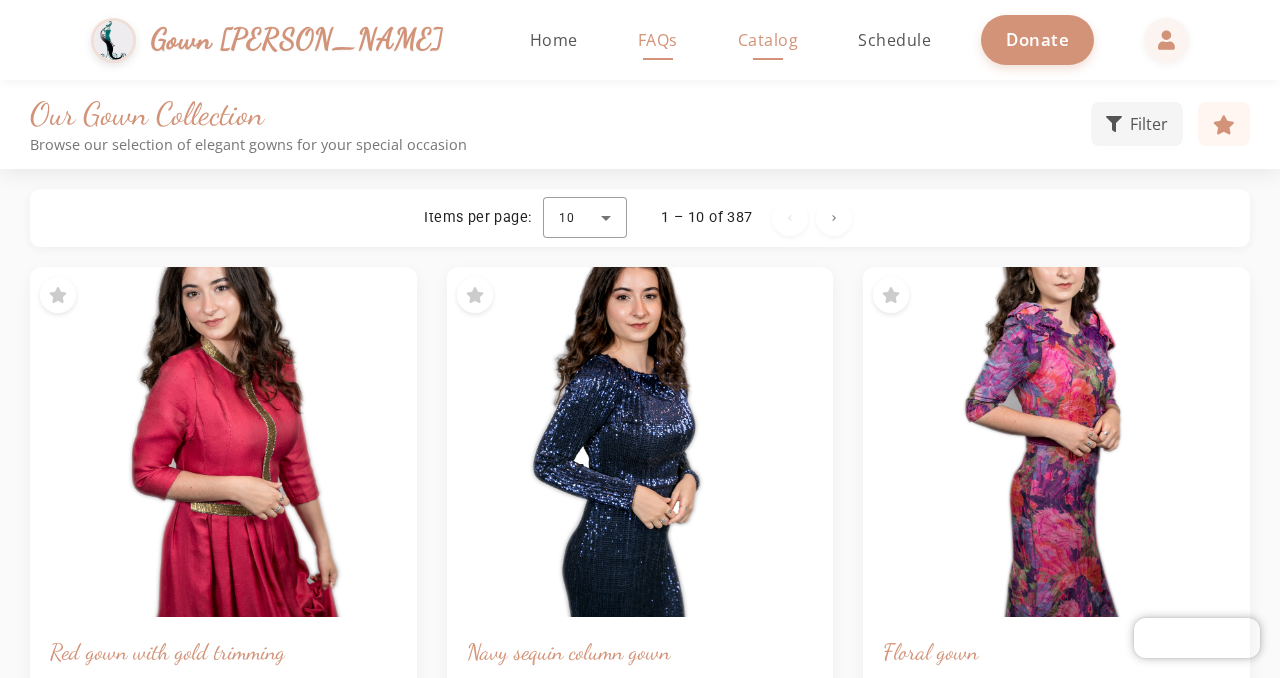 click on "FAQs" 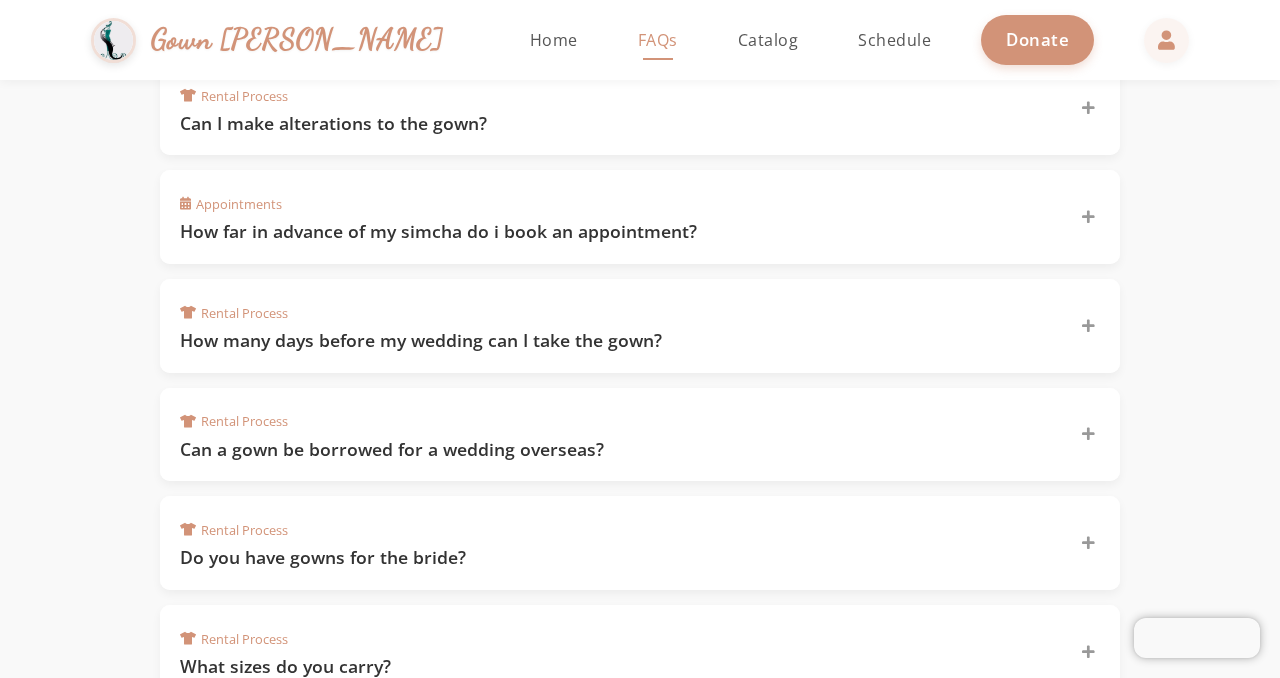 scroll, scrollTop: 670, scrollLeft: 0, axis: vertical 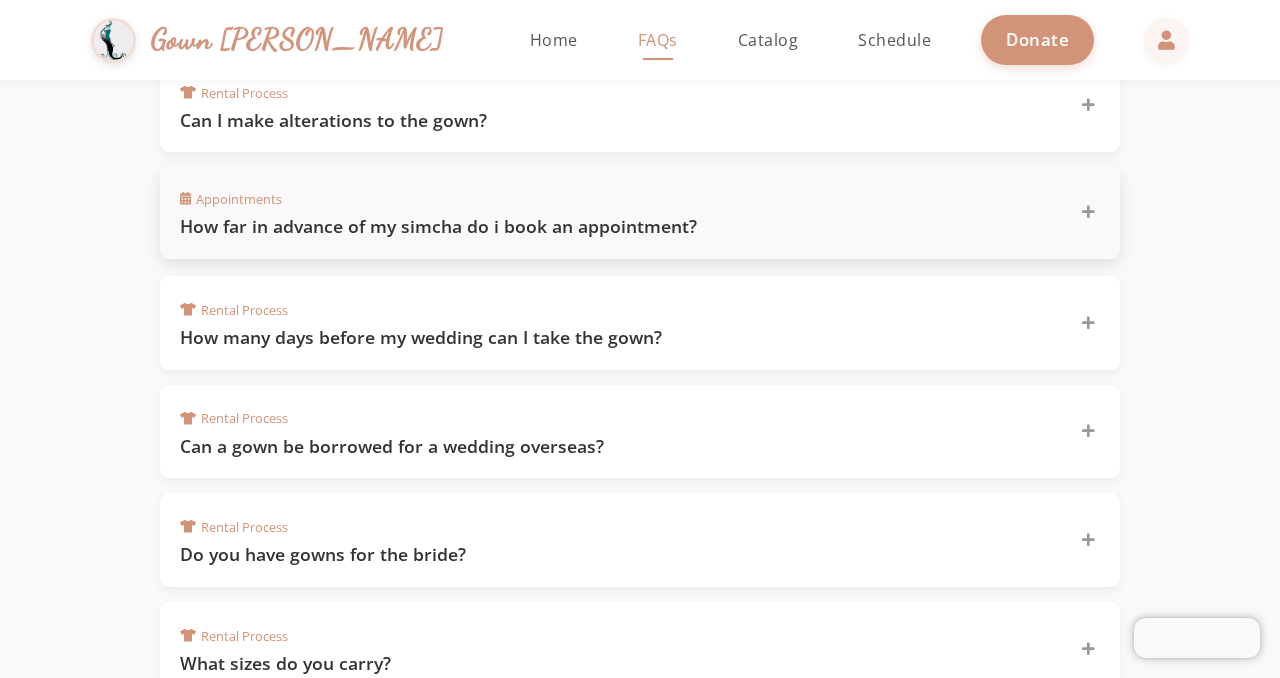 click on "How far in advance of my simcha do i book an appointment?" 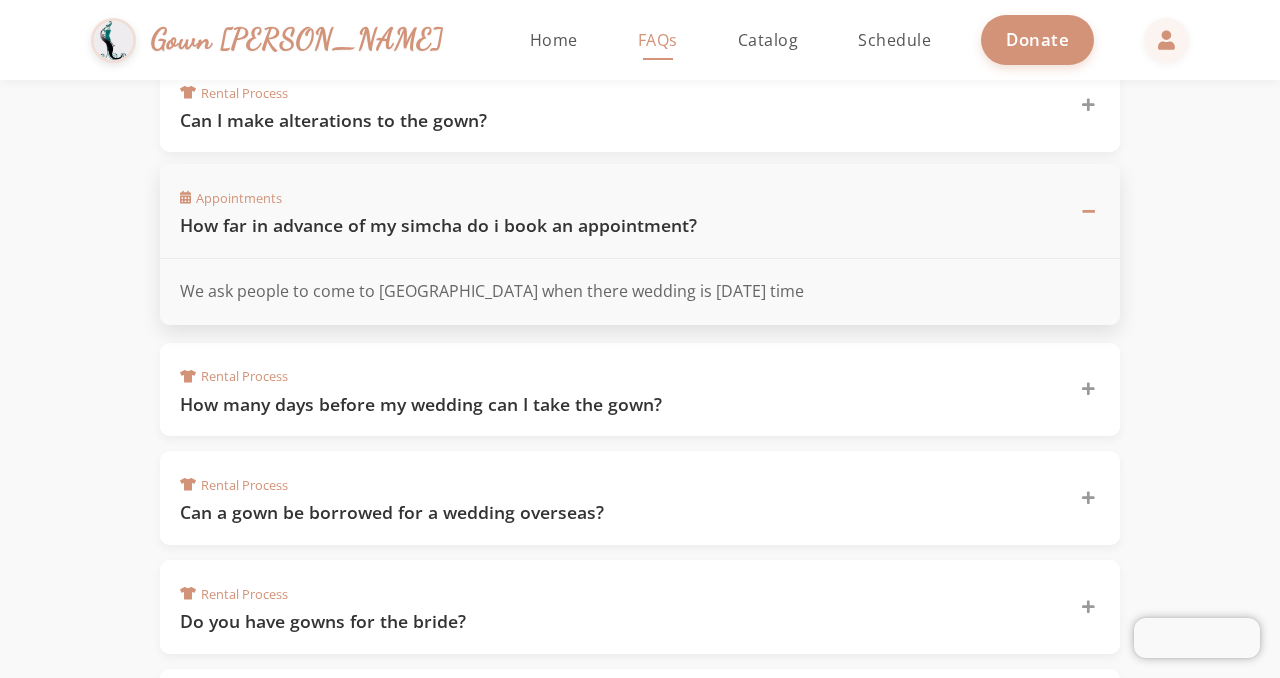 click on "How far in advance of my simcha do i book an appointment?" 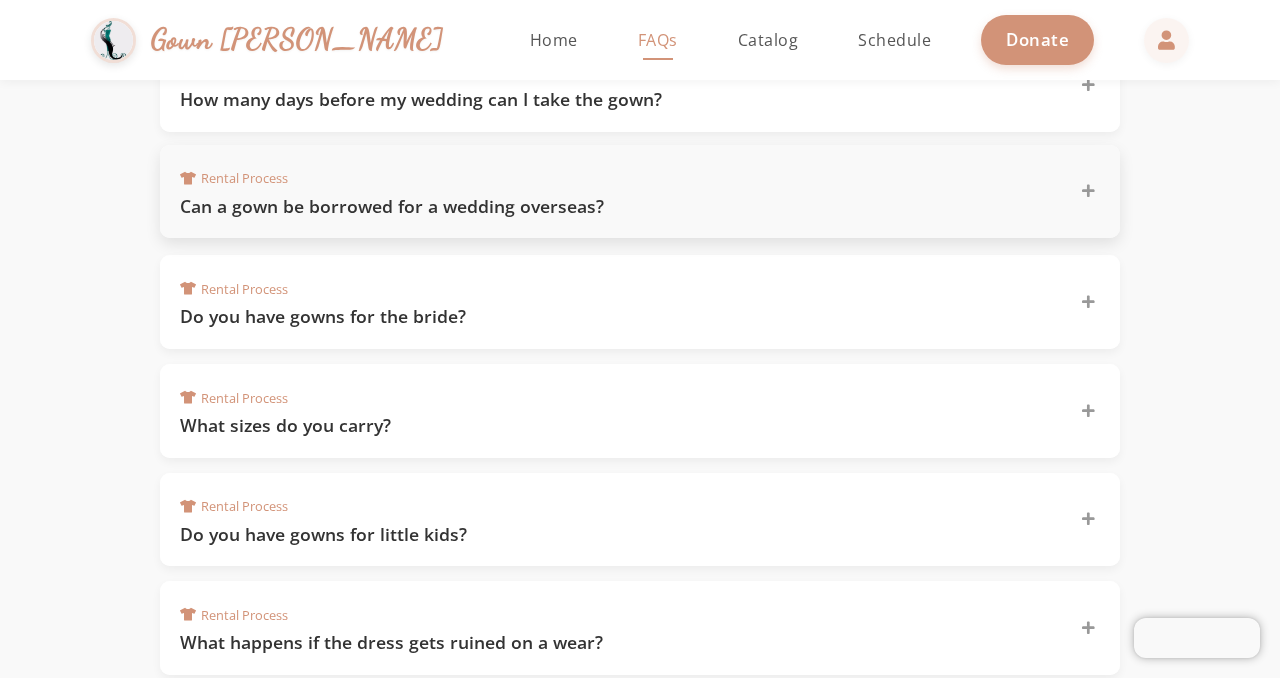 scroll, scrollTop: 922, scrollLeft: 0, axis: vertical 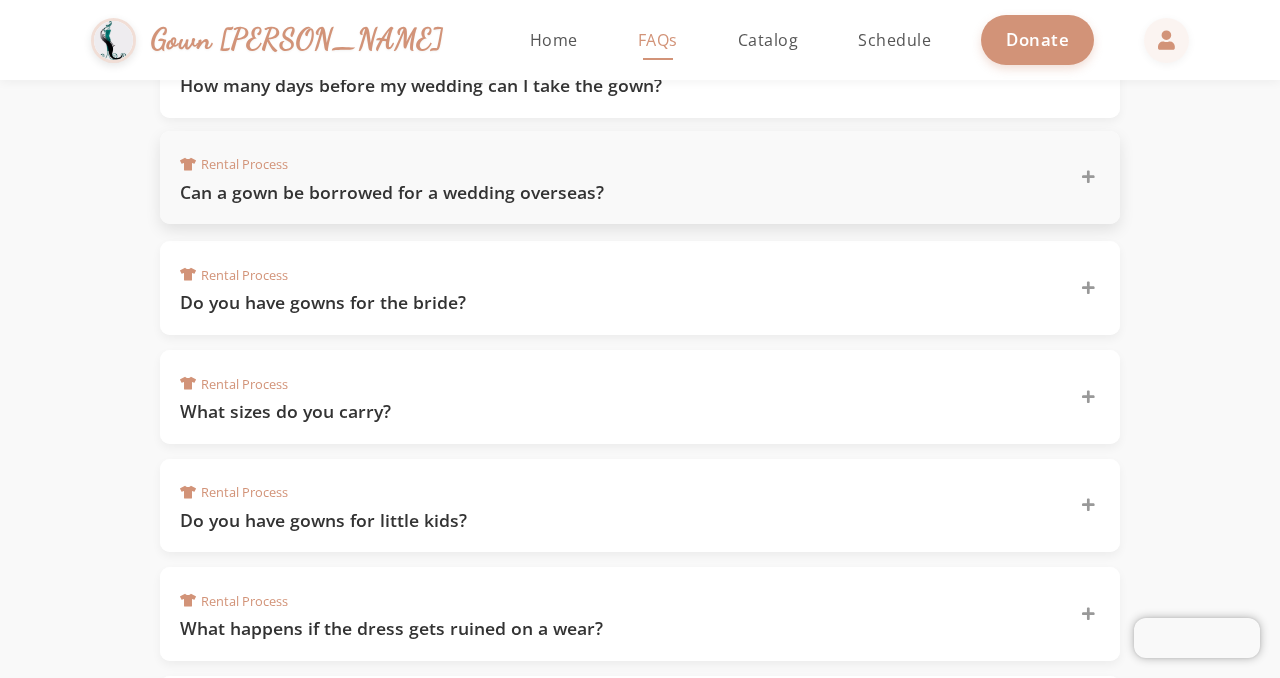 click on "Can a gown be borrowed for a wedding overseas?" 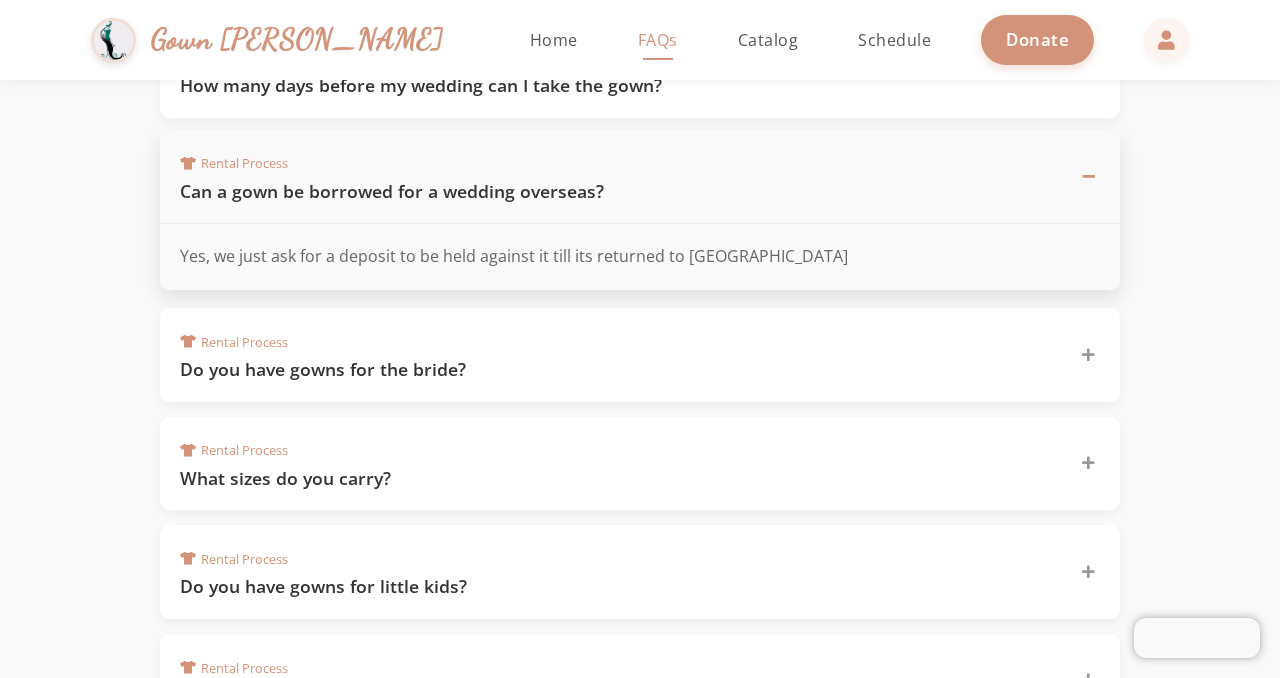 click on "Can a gown be borrowed for a wedding overseas?" 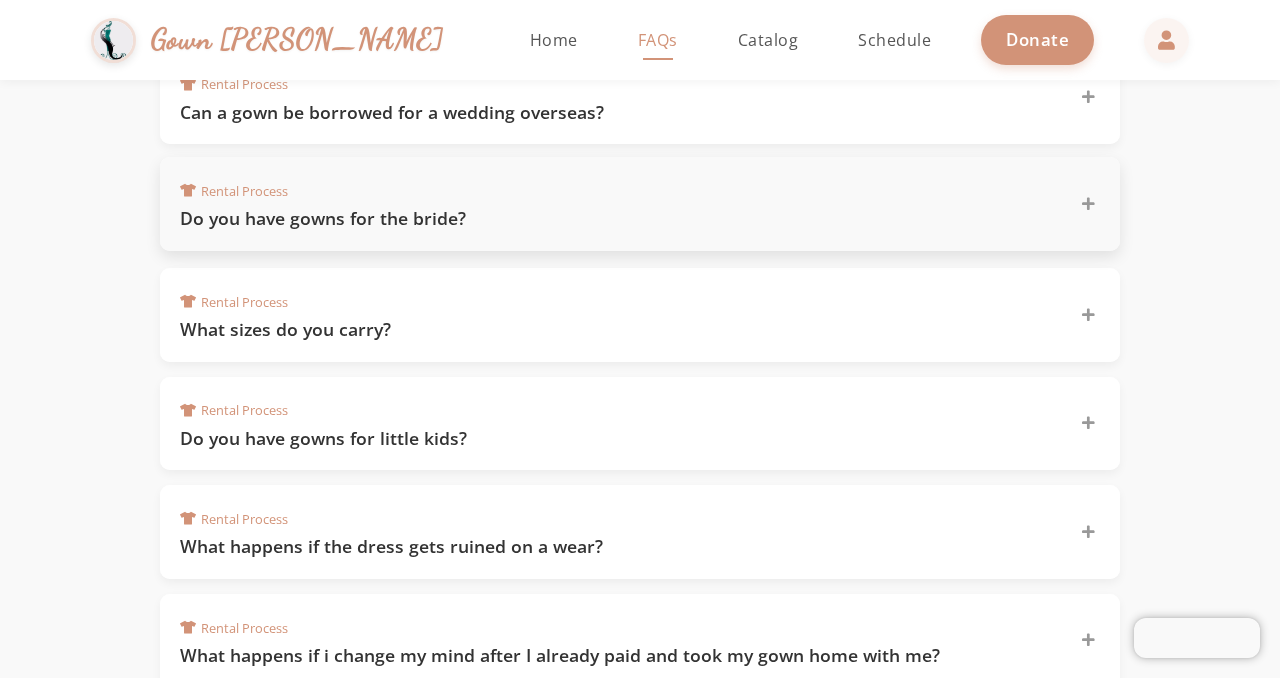 scroll, scrollTop: 1014, scrollLeft: 0, axis: vertical 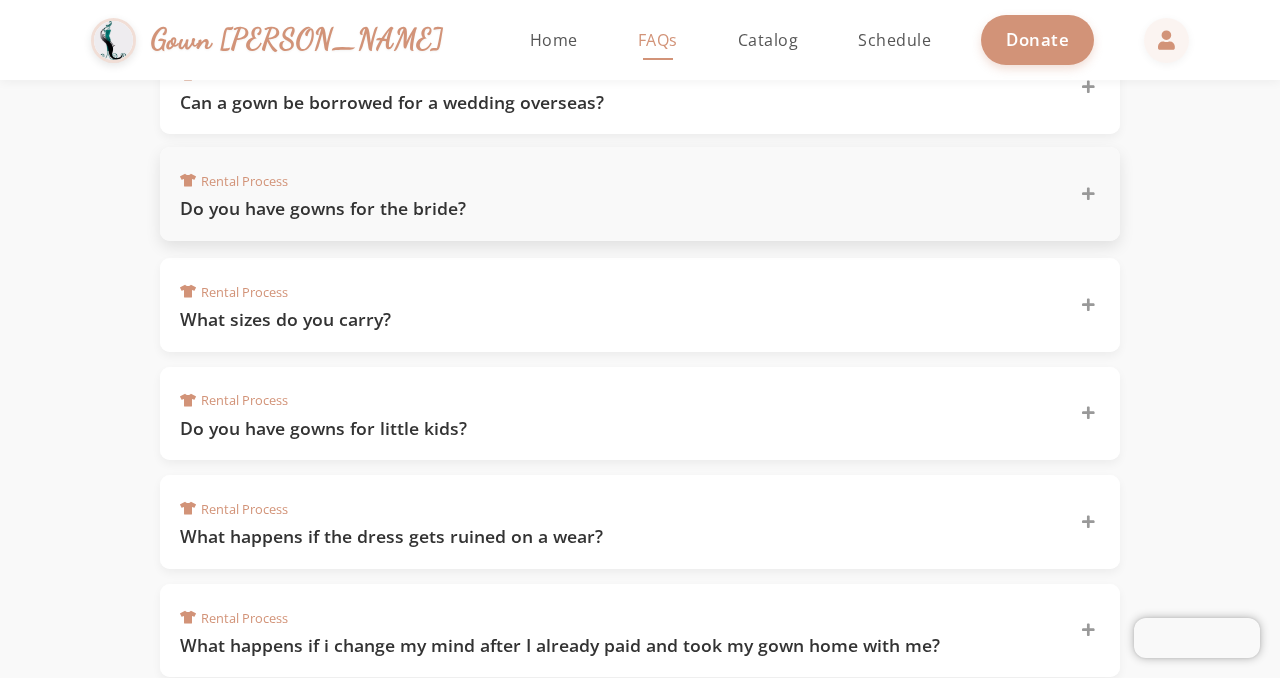 click on "Do you have gowns for the bride?" 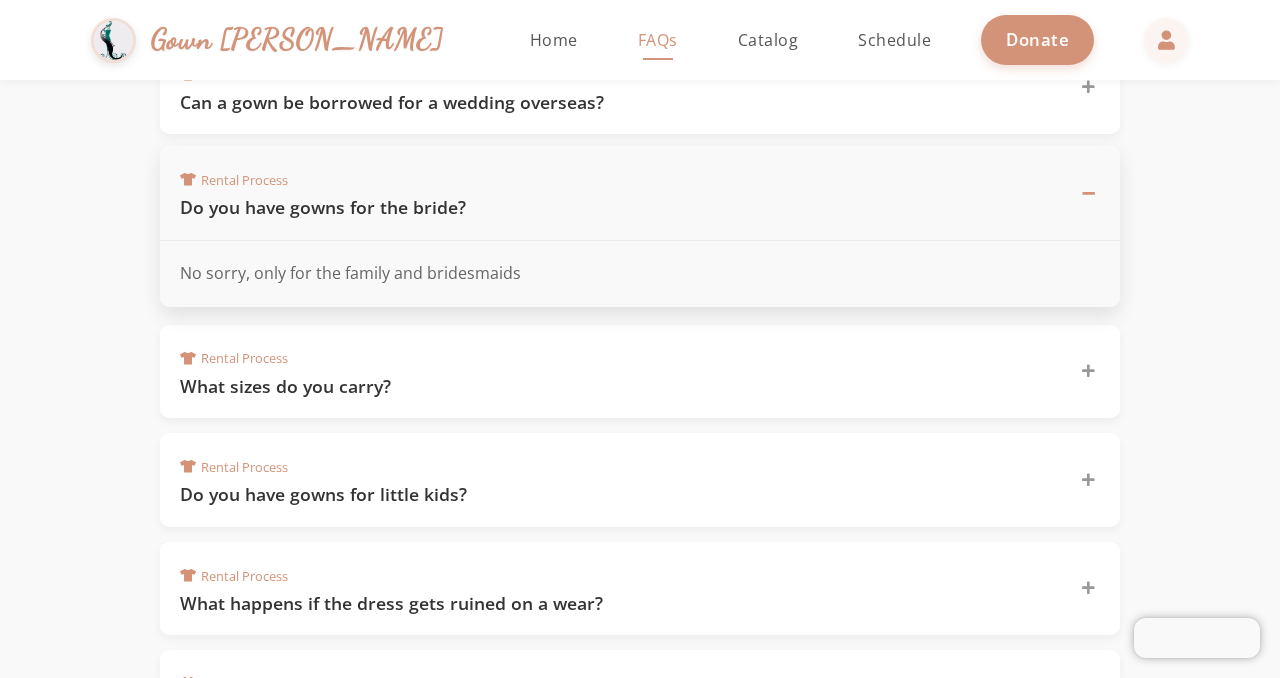 click on "Do you have gowns for the bride?" 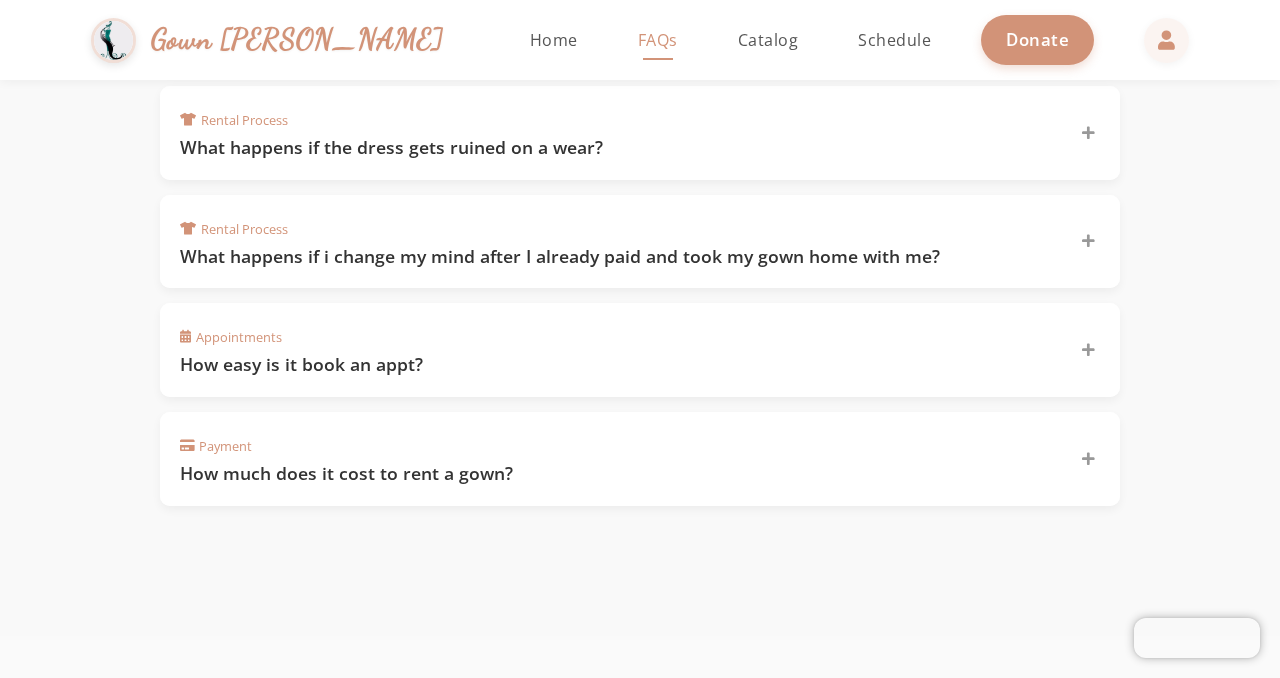 scroll, scrollTop: 1410, scrollLeft: 0, axis: vertical 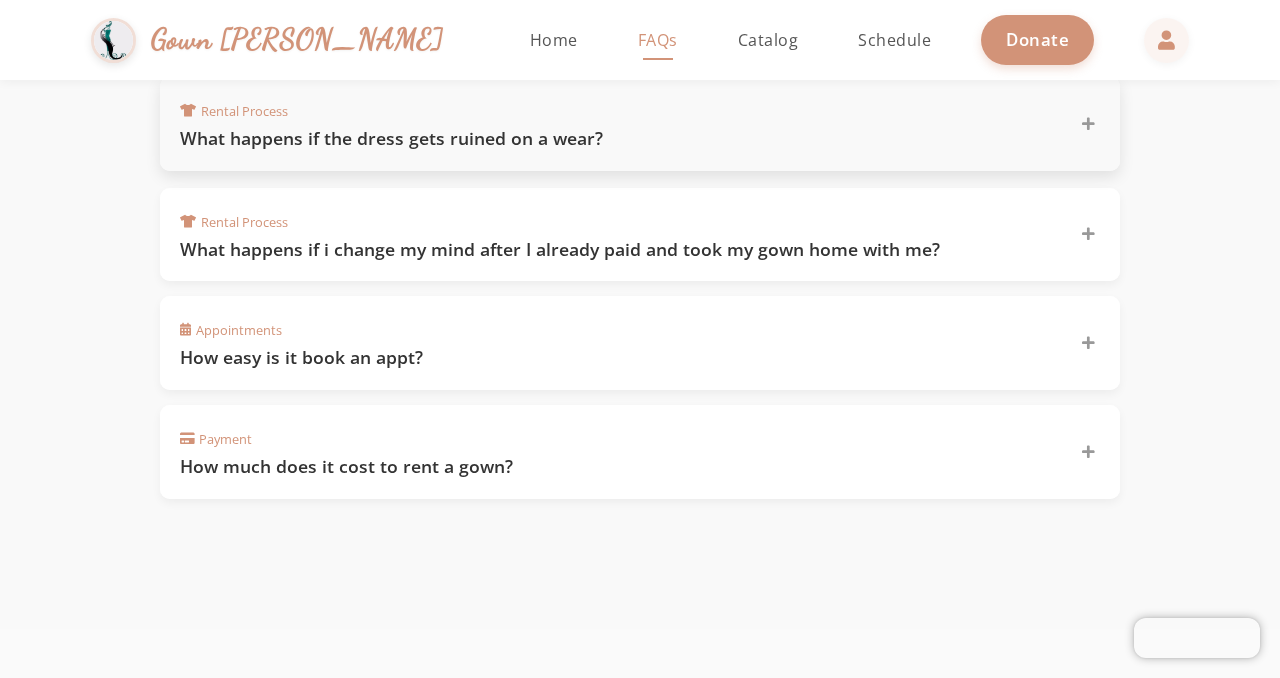 click on "Rental Process  What happens if the dress gets ruined on a wear?" 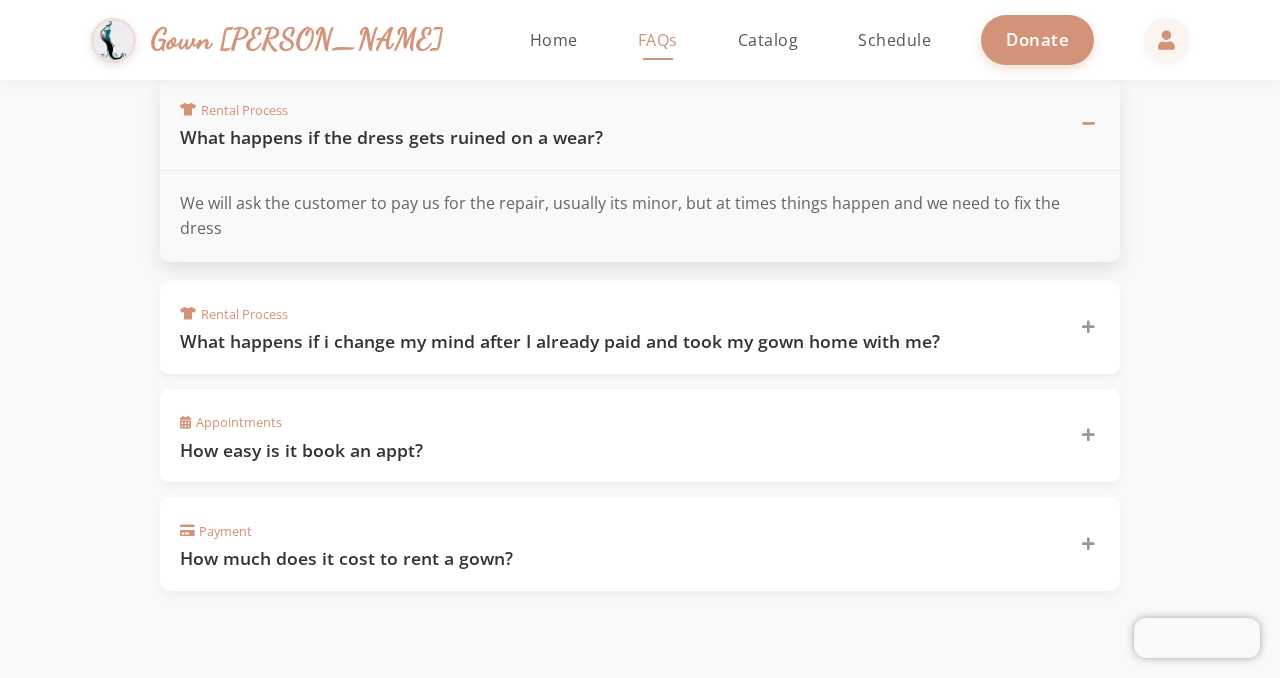click on "Rental Process  What happens if the dress gets ruined on a wear?" 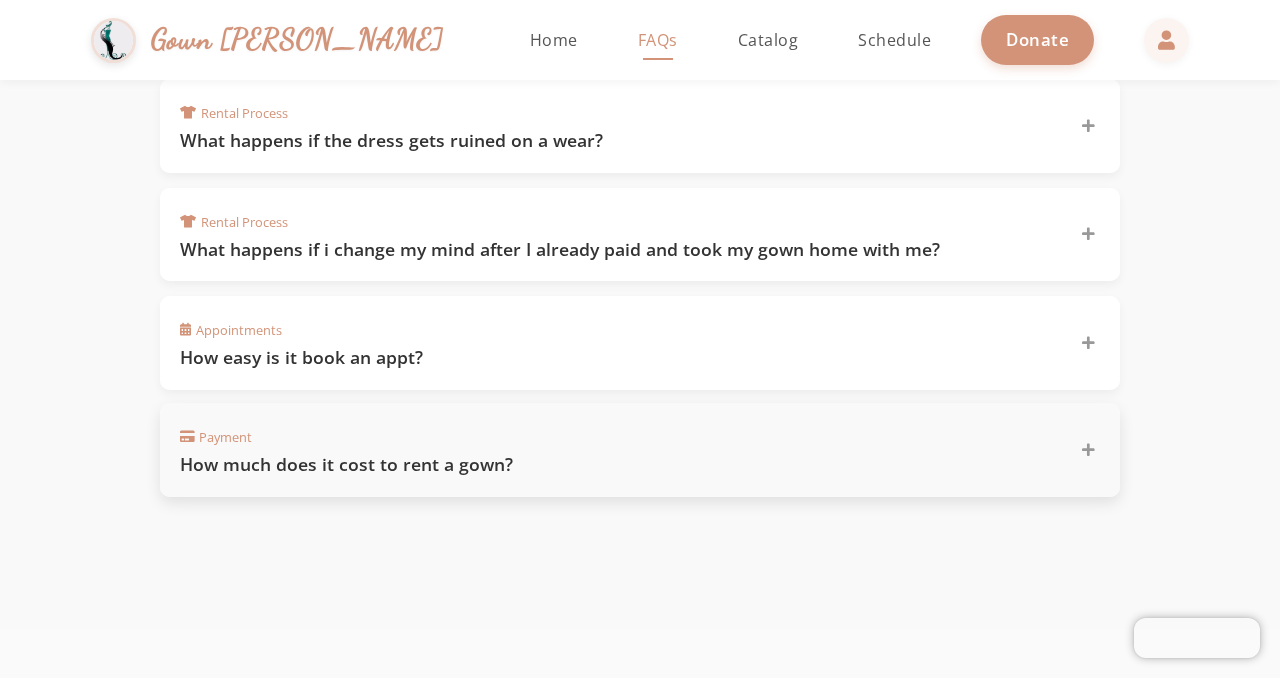 click on "How much does it cost to rent a gown?" 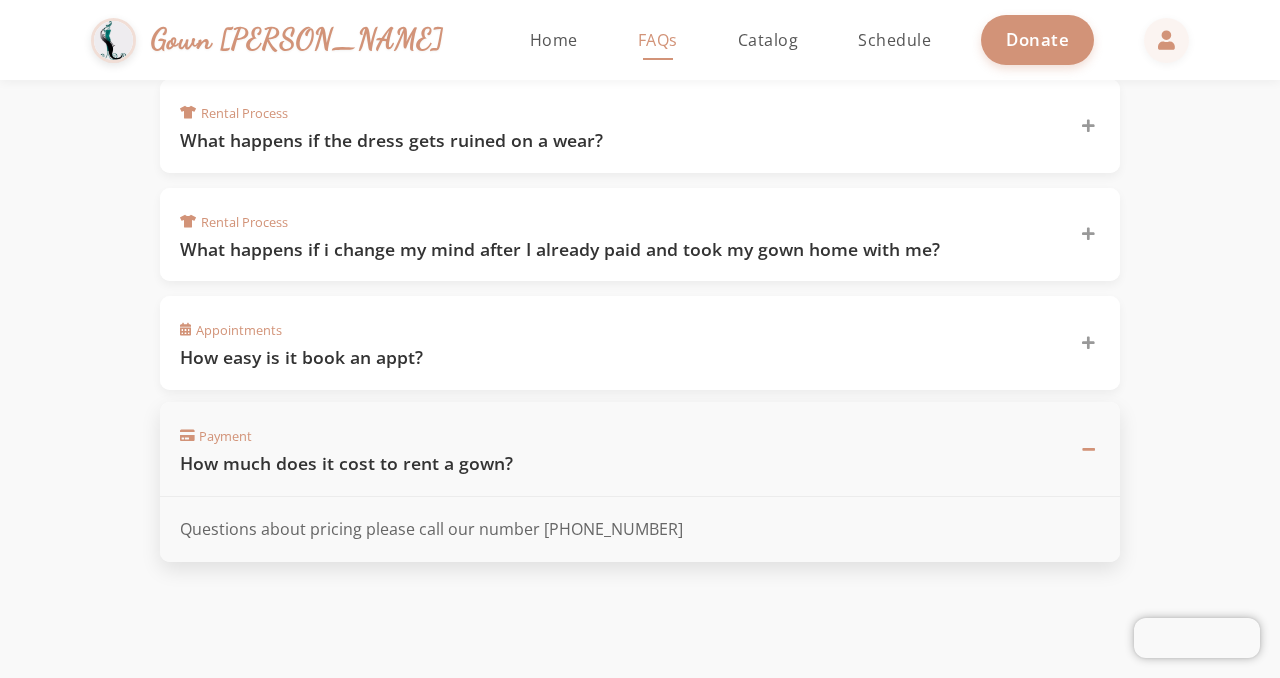 click on "How much does it cost to rent a gown?" 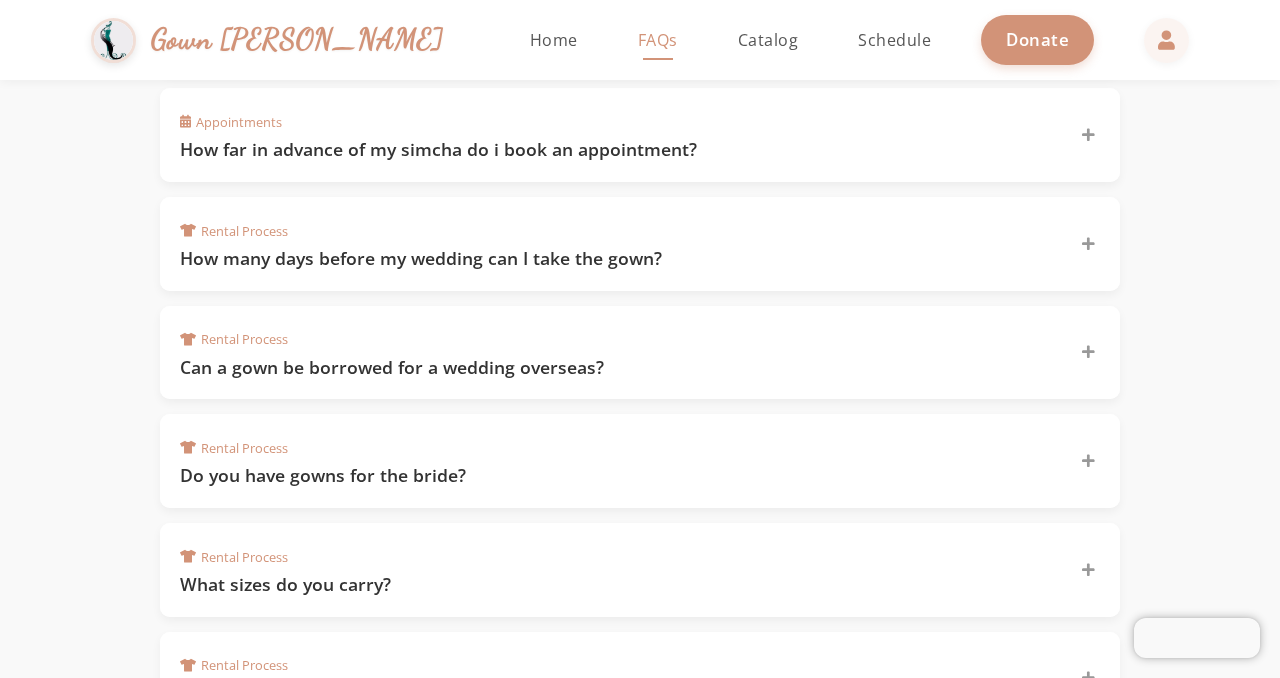 scroll, scrollTop: 590, scrollLeft: 0, axis: vertical 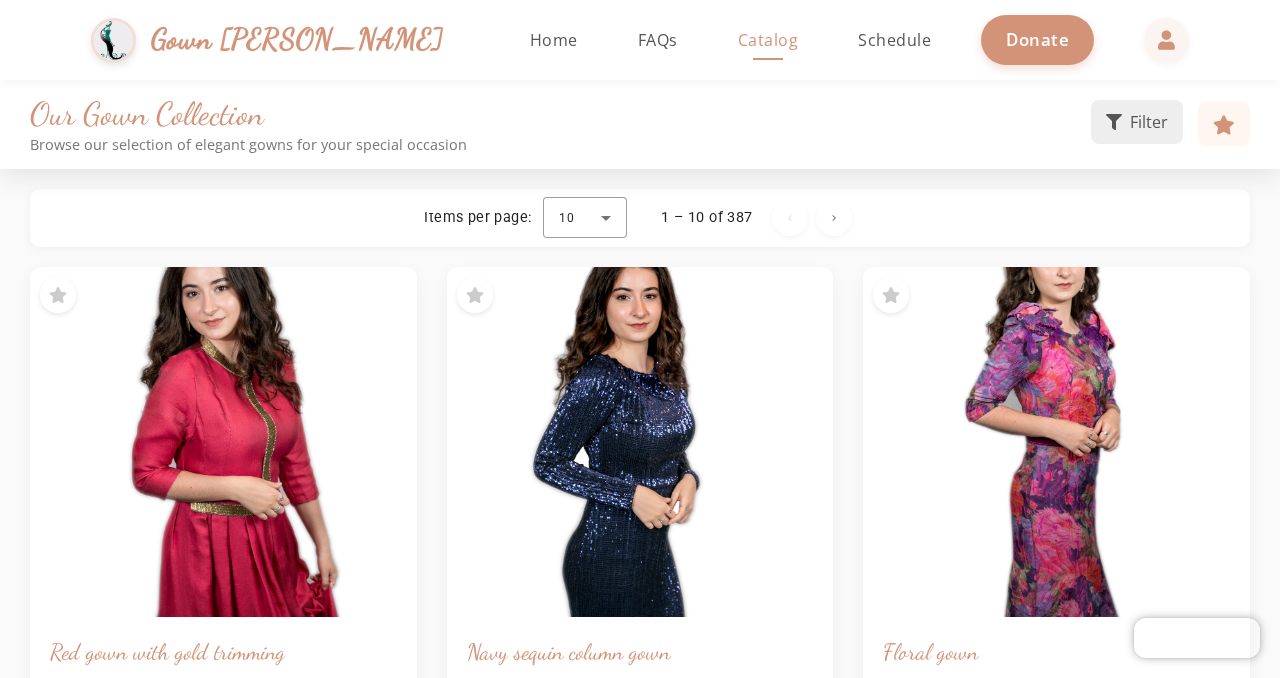 click on "Filter" 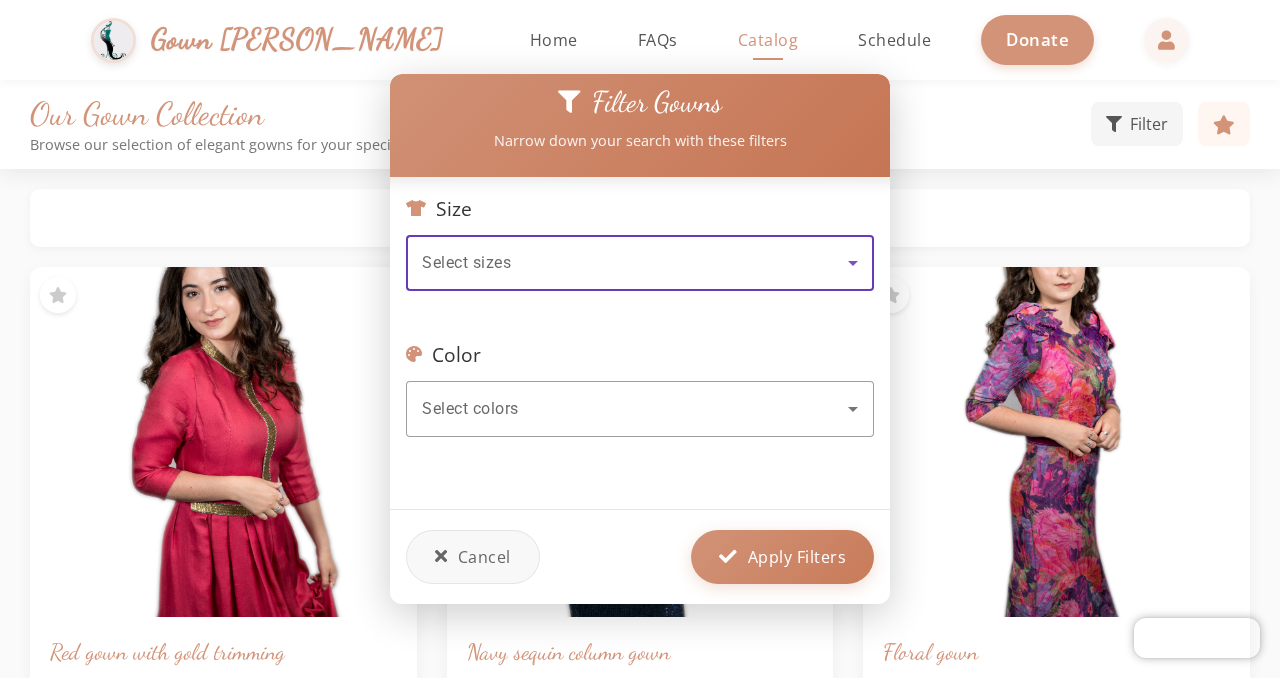 click on "Select sizes" at bounding box center [635, 263] 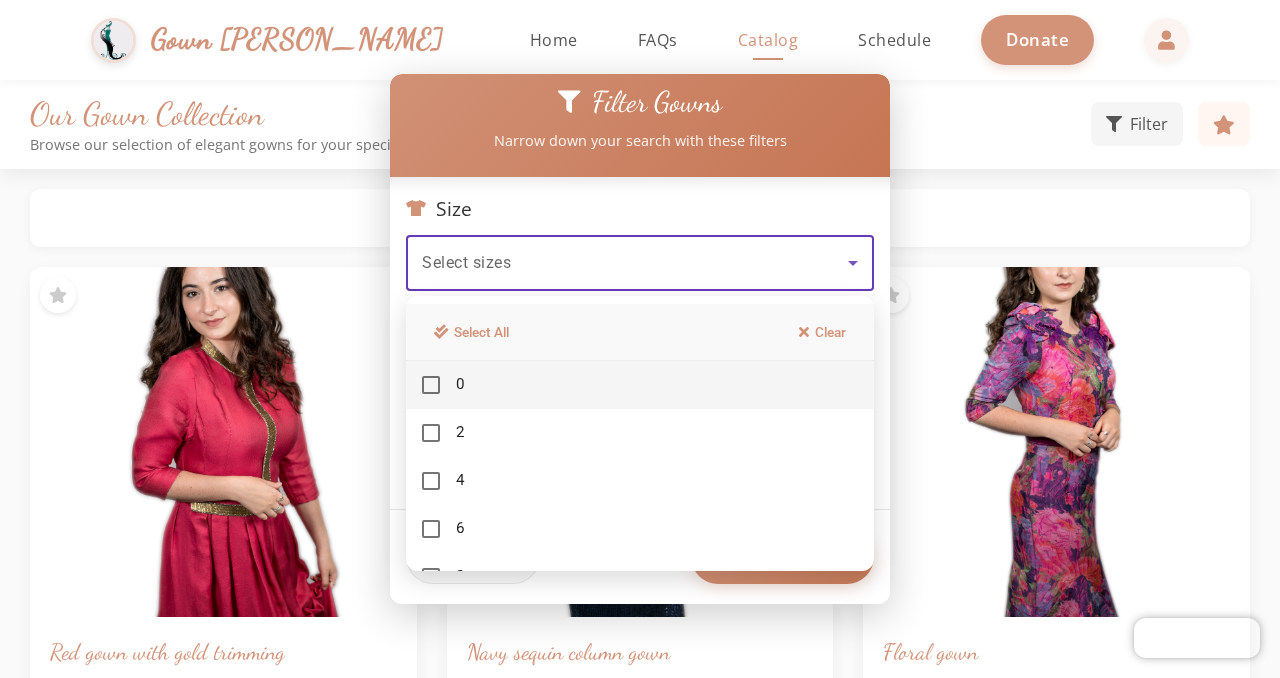 drag, startPoint x: 602, startPoint y: 498, endPoint x: 605, endPoint y: 255, distance: 243.01852 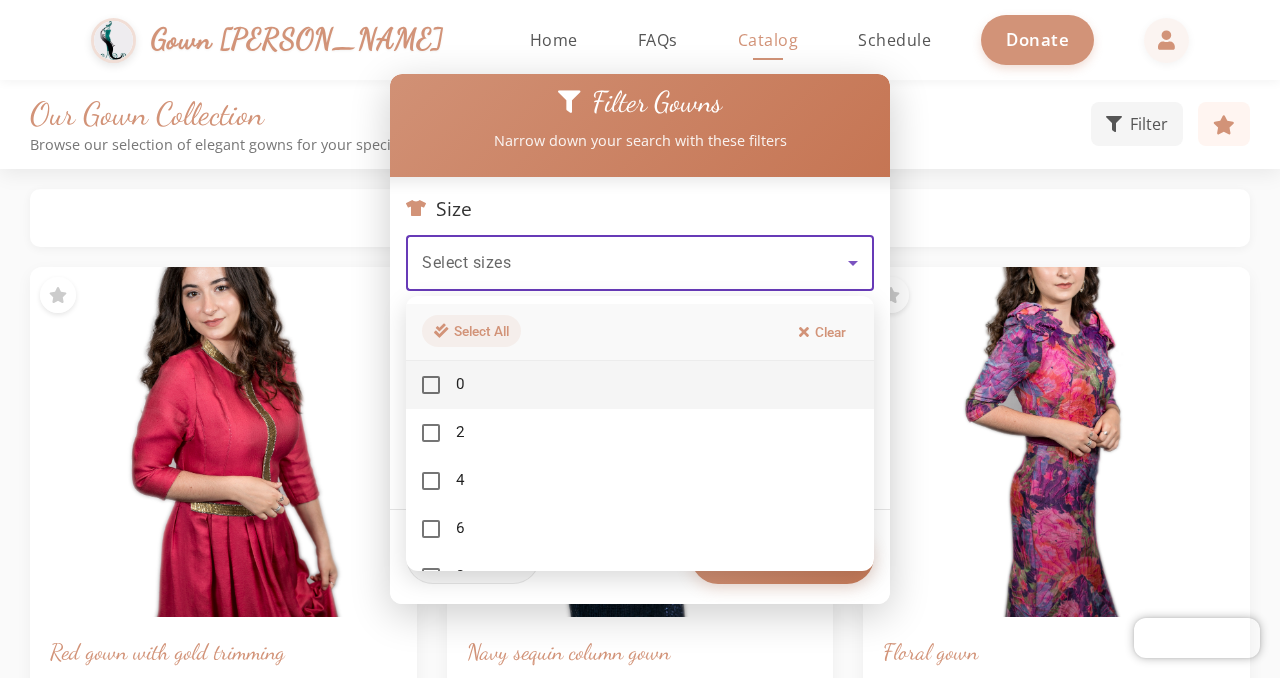 click on "Select All" at bounding box center (471, 331) 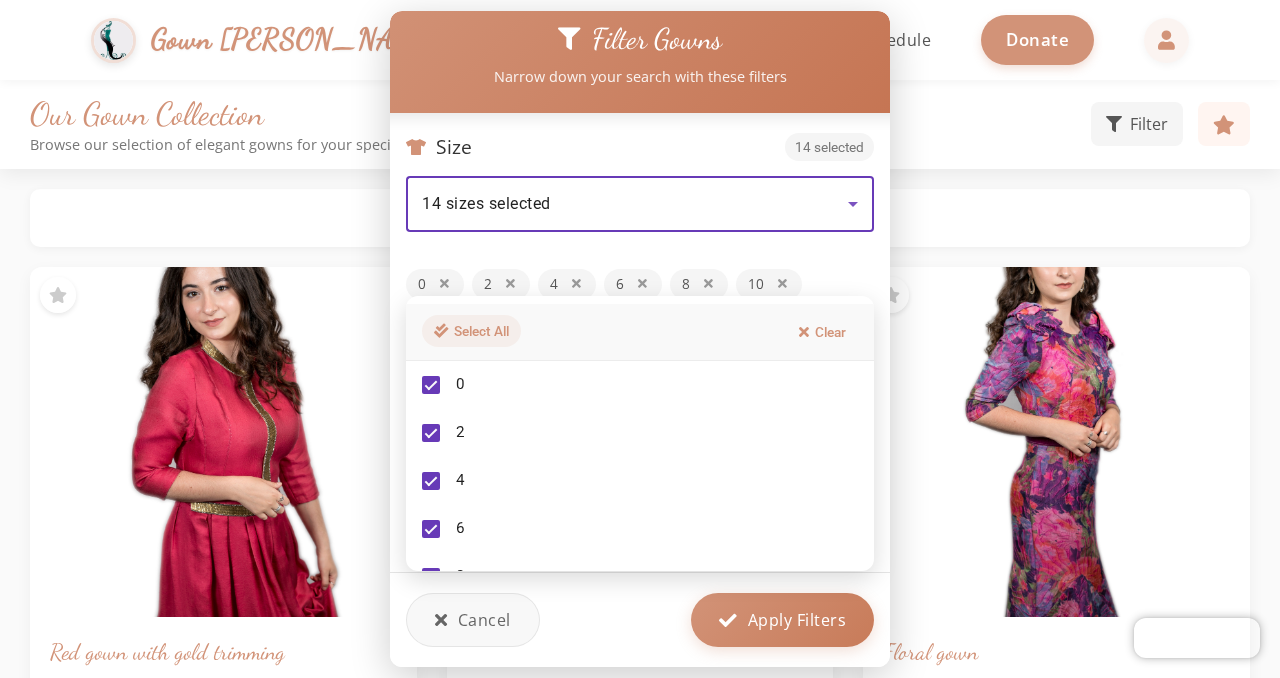 click on "Select All" at bounding box center (471, 331) 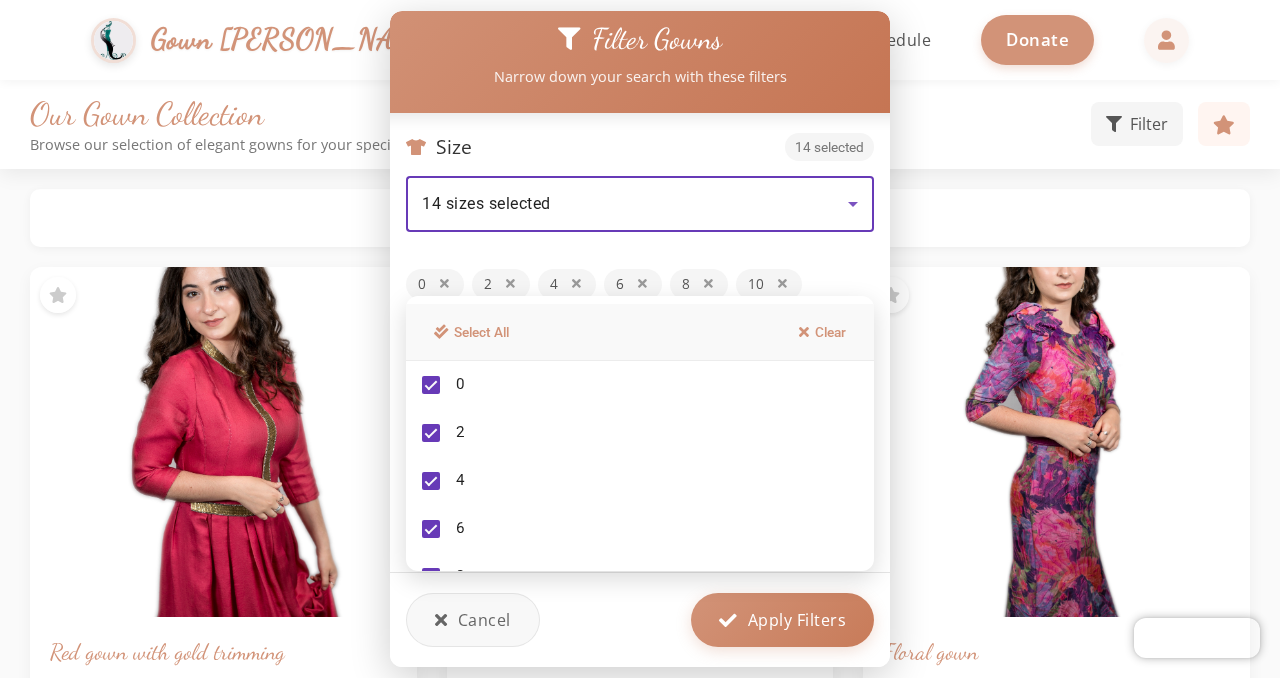 click at bounding box center (640, 339) 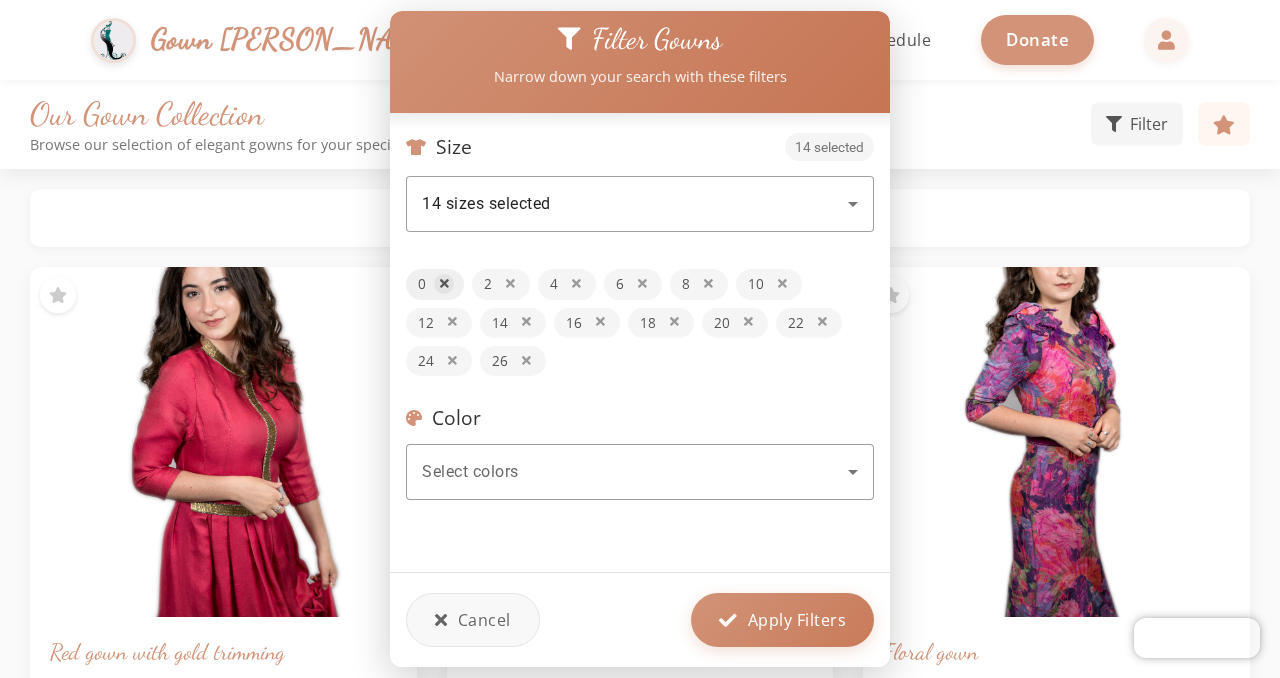 click at bounding box center (444, 284) 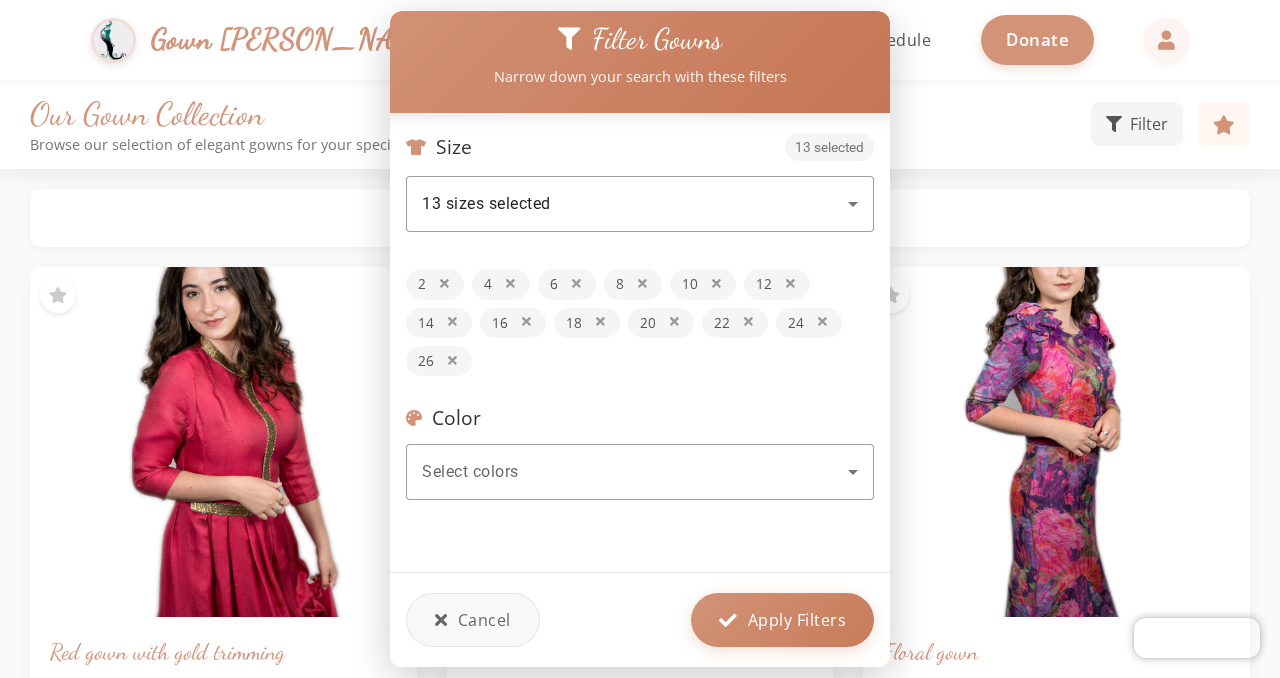 click at bounding box center [444, 284] 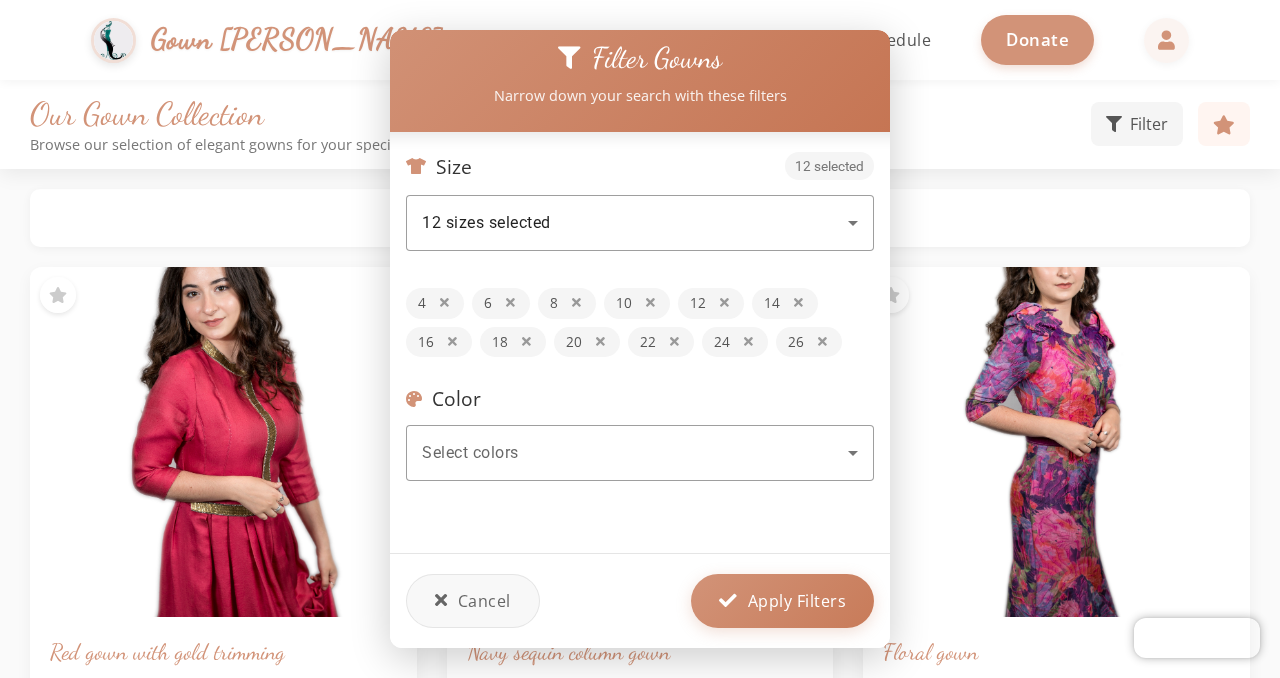click on "Size  12 selected   12 sizes selected  4 6 8 10 12 14 16 18 20 22 24 26" at bounding box center (640, 254) 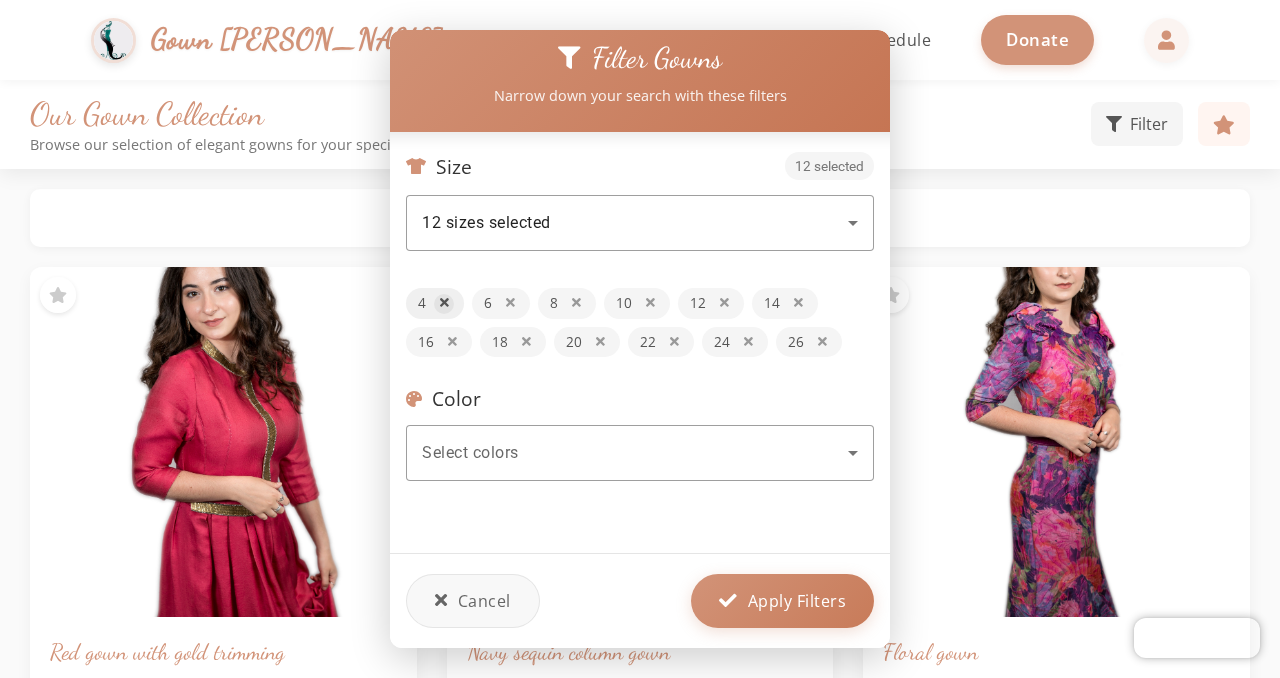 click at bounding box center (444, 303) 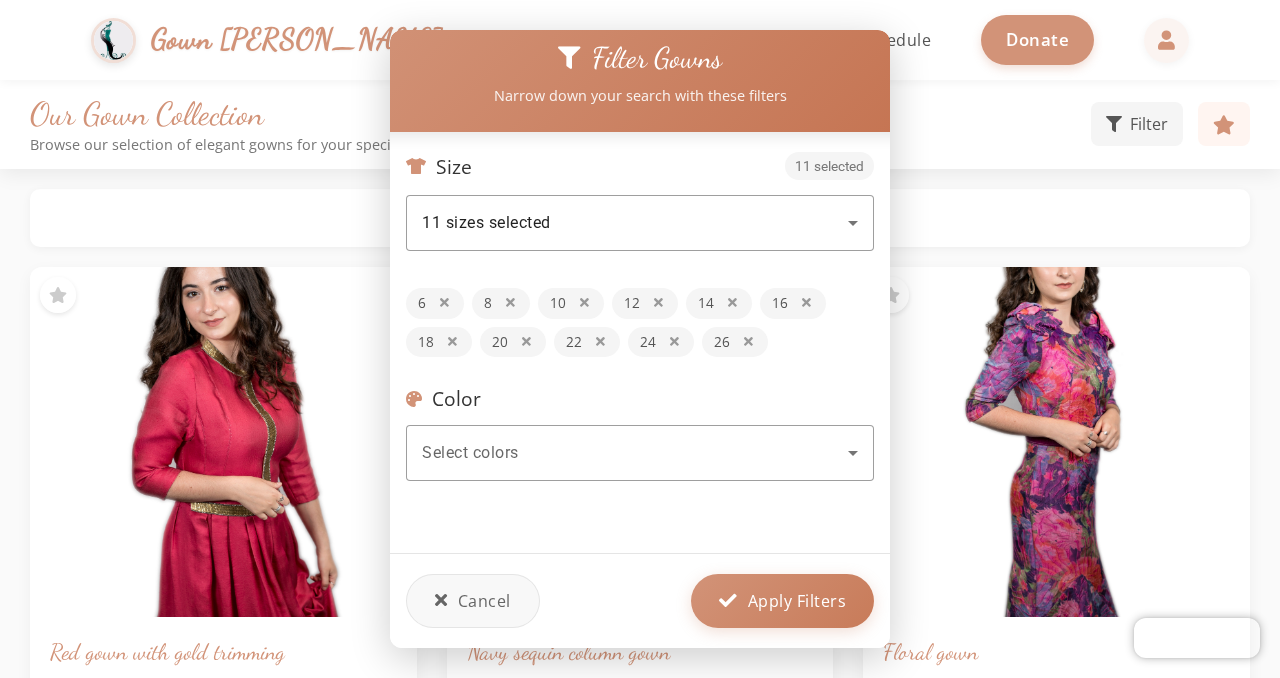 click at bounding box center (444, 303) 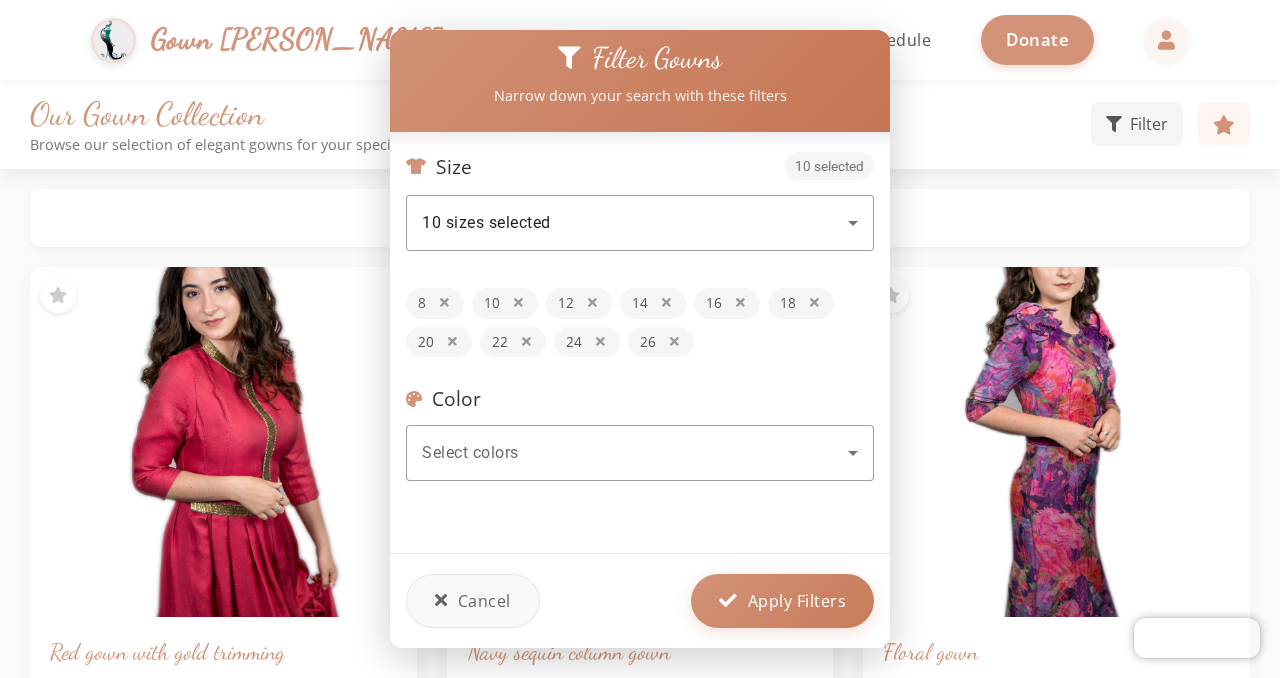 click at bounding box center (444, 303) 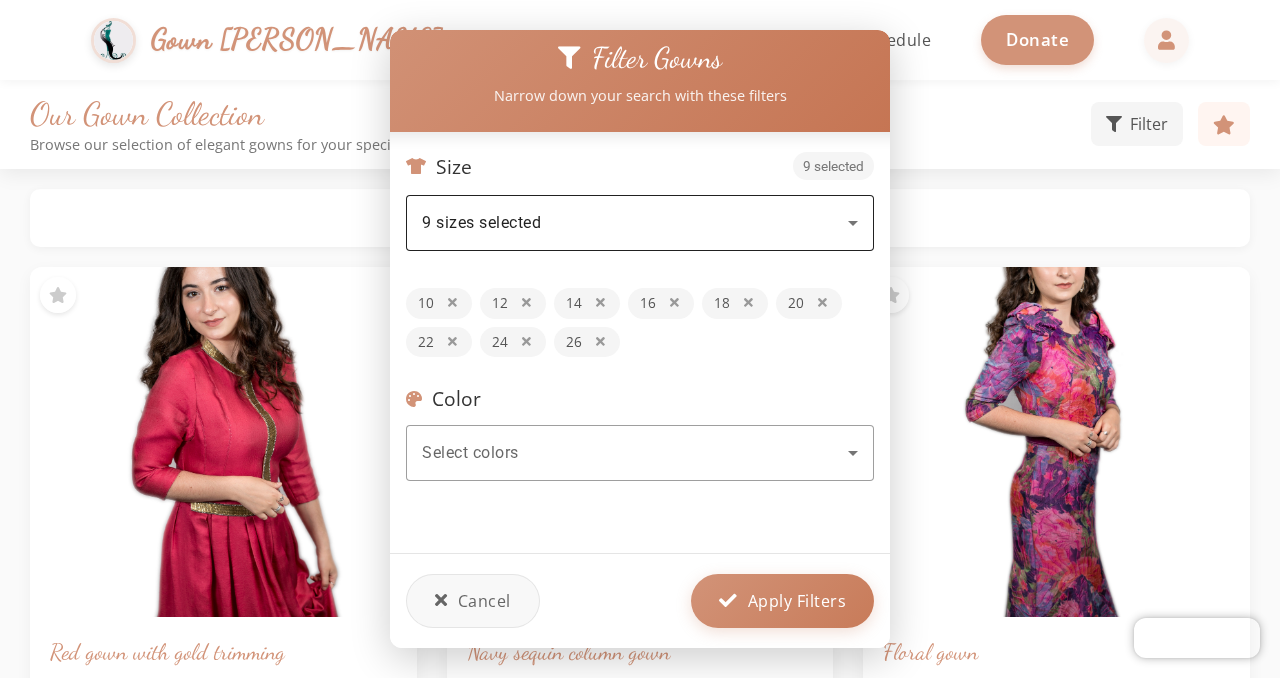 drag, startPoint x: 603, startPoint y: 305, endPoint x: 645, endPoint y: 245, distance: 73.239334 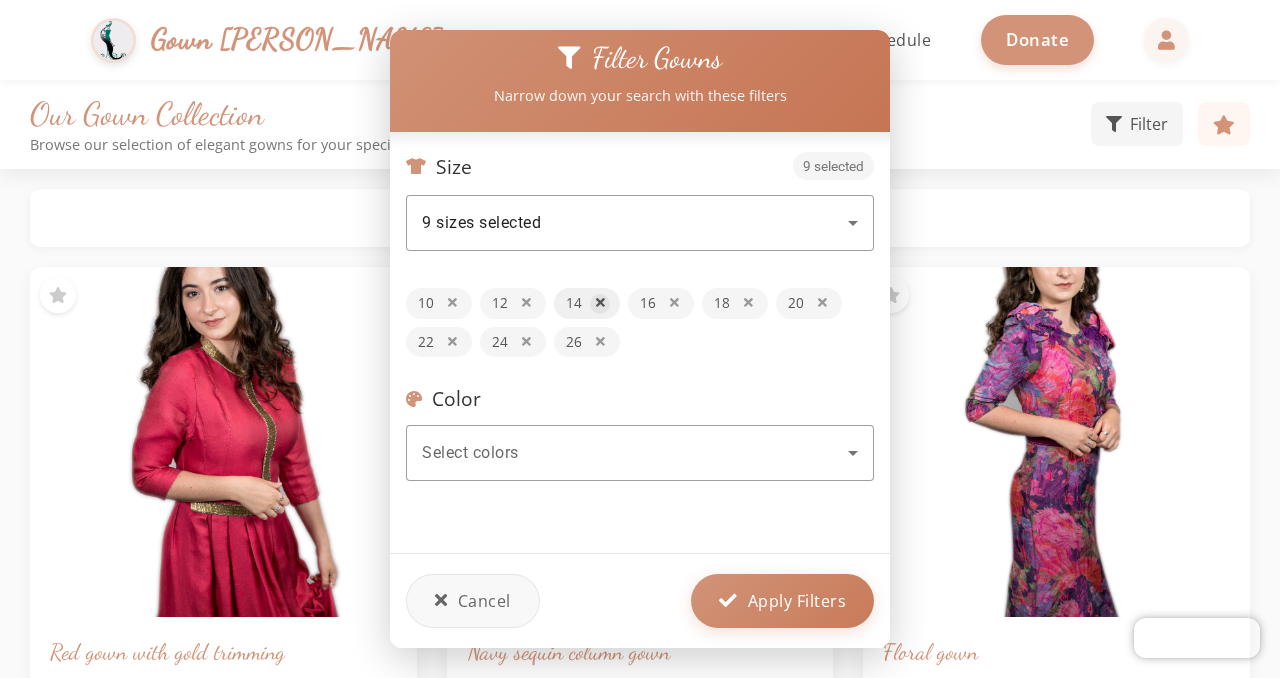click at bounding box center (600, 303) 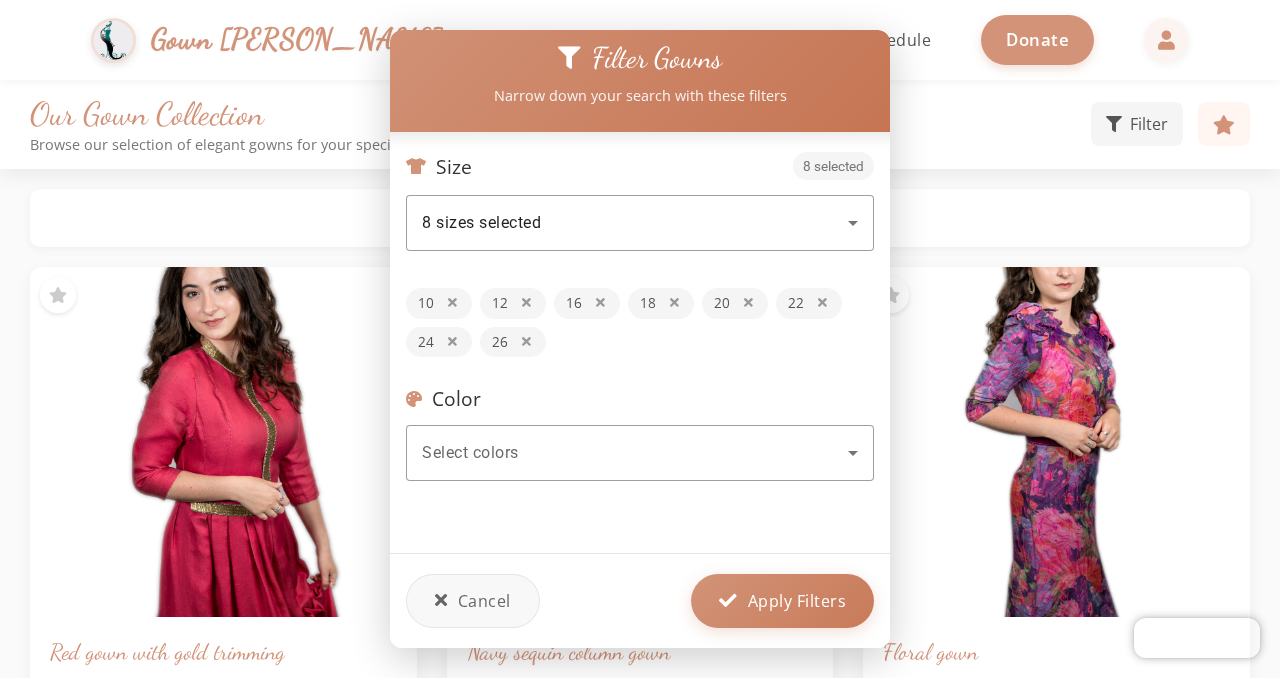 click at bounding box center (600, 303) 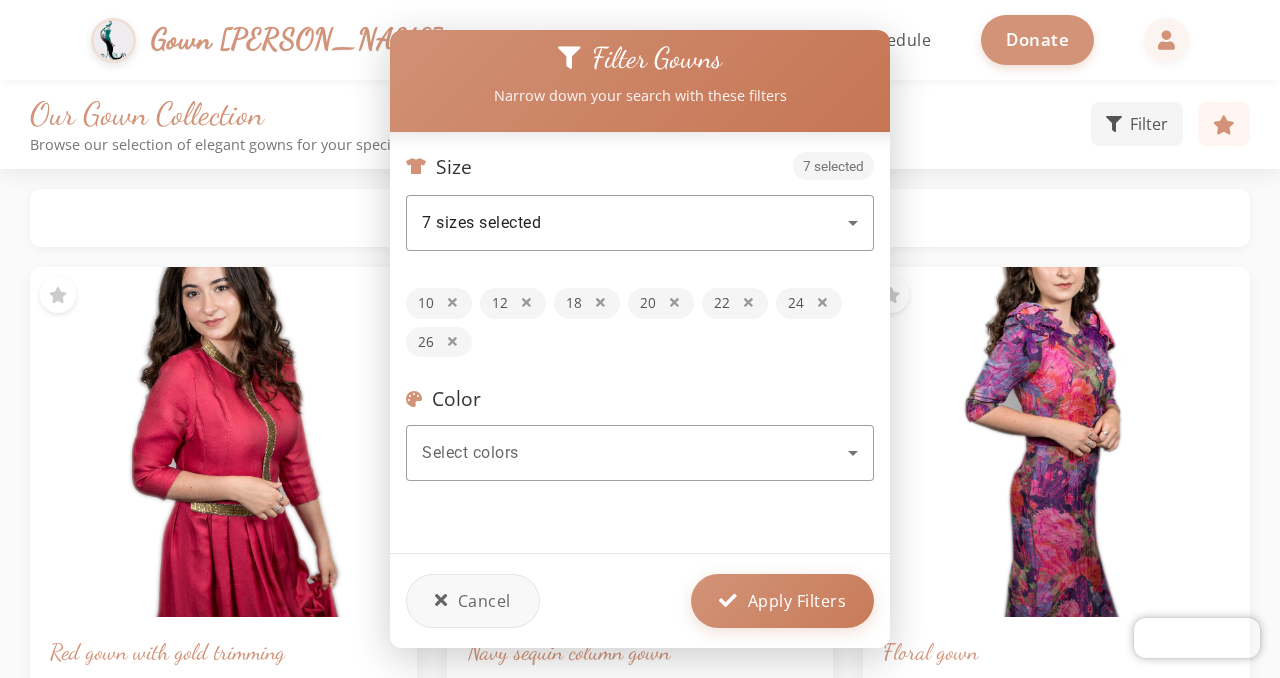 click at bounding box center (600, 303) 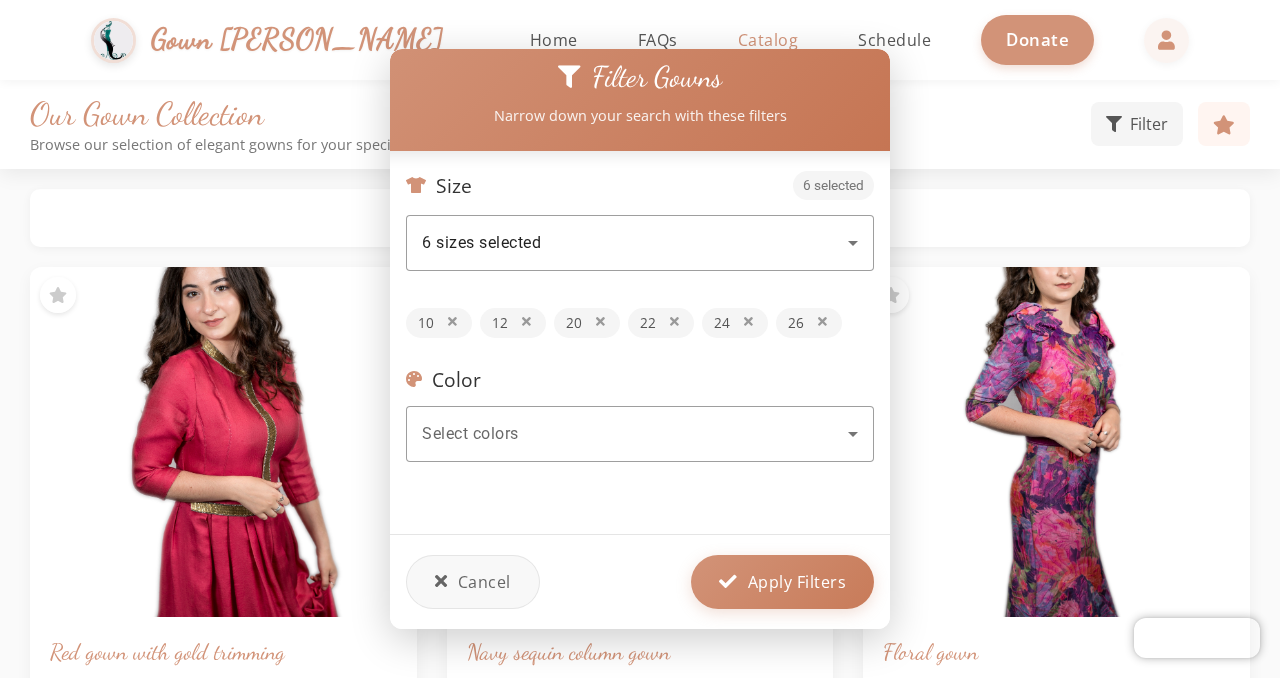 click on "Size  6 selected   6 sizes selected  10 12 20 22 24 26" at bounding box center (640, 254) 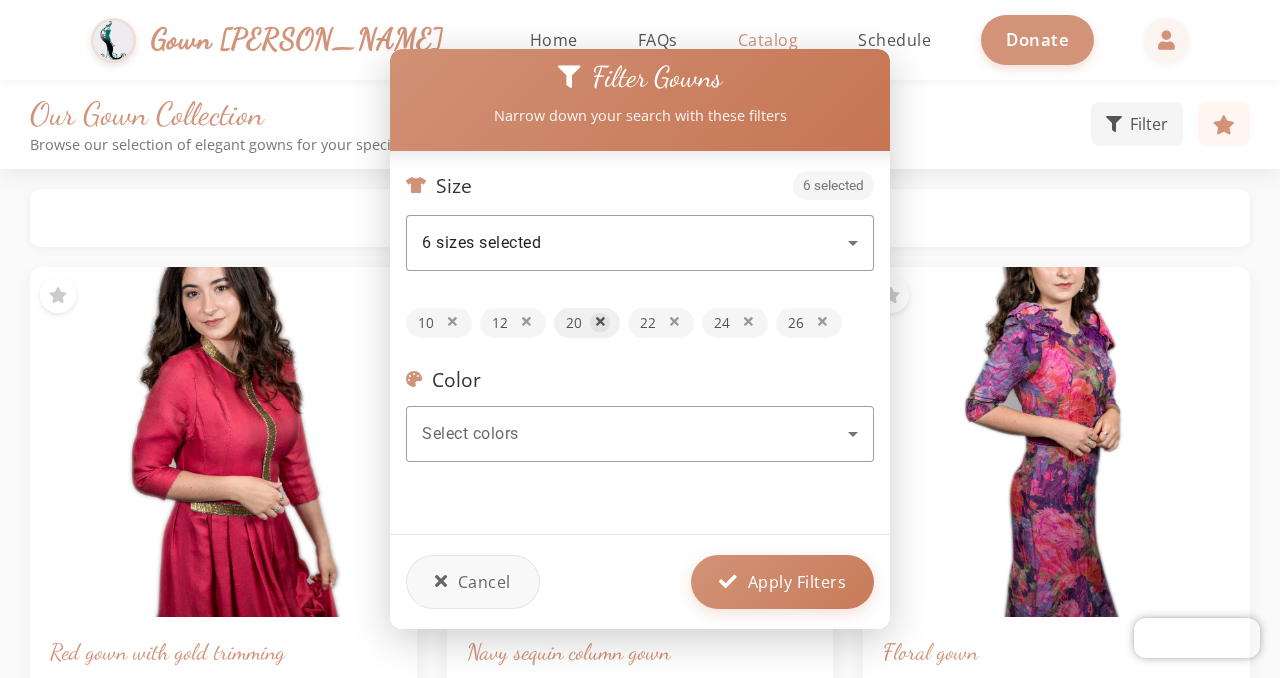 click at bounding box center (600, 322) 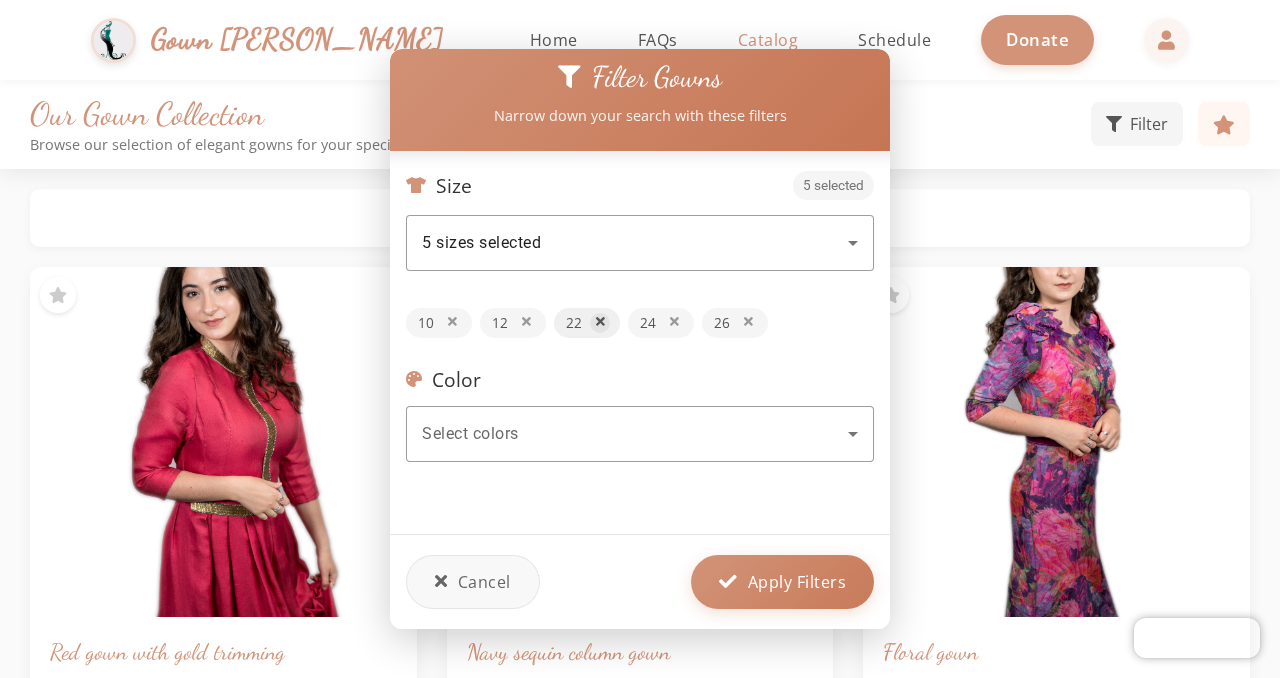 click at bounding box center (600, 322) 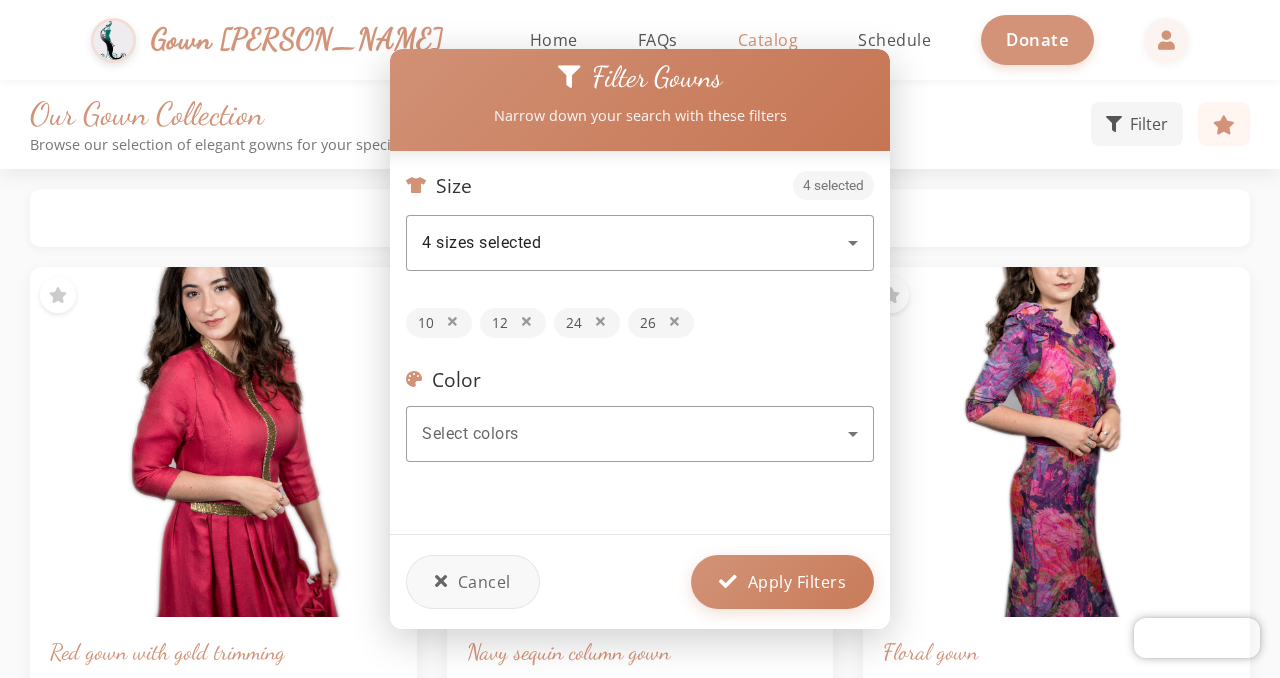 click at bounding box center [600, 322] 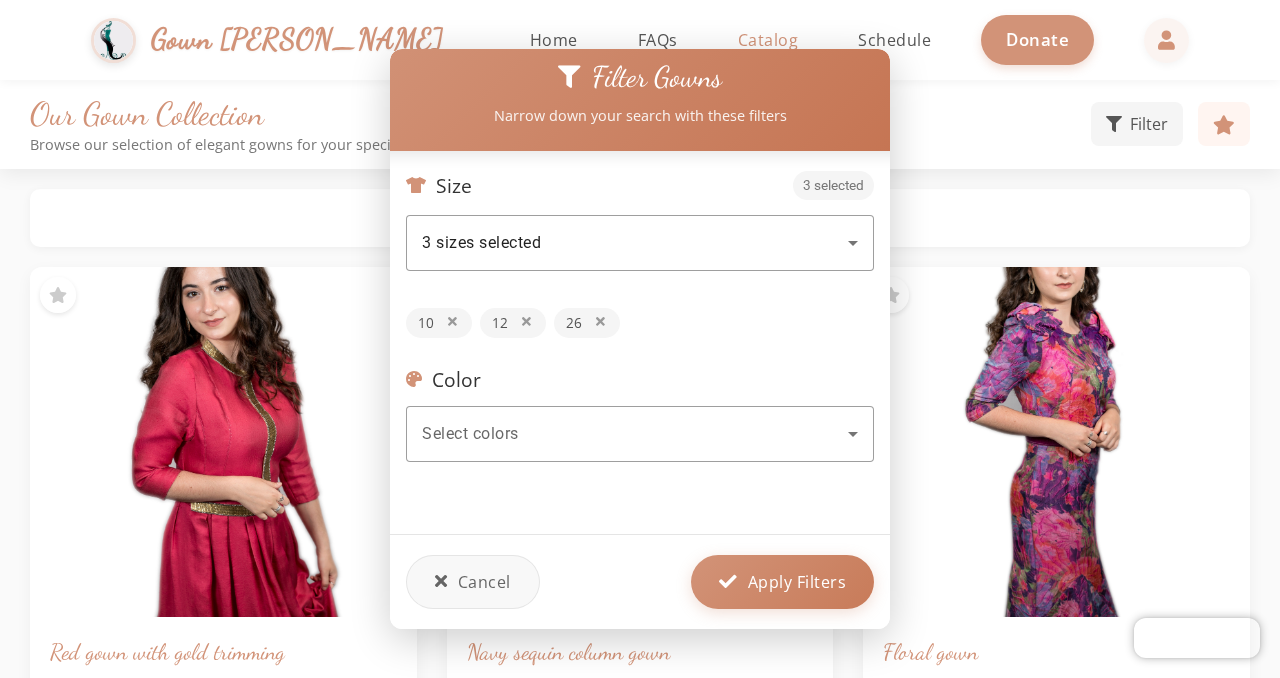 click at bounding box center [600, 322] 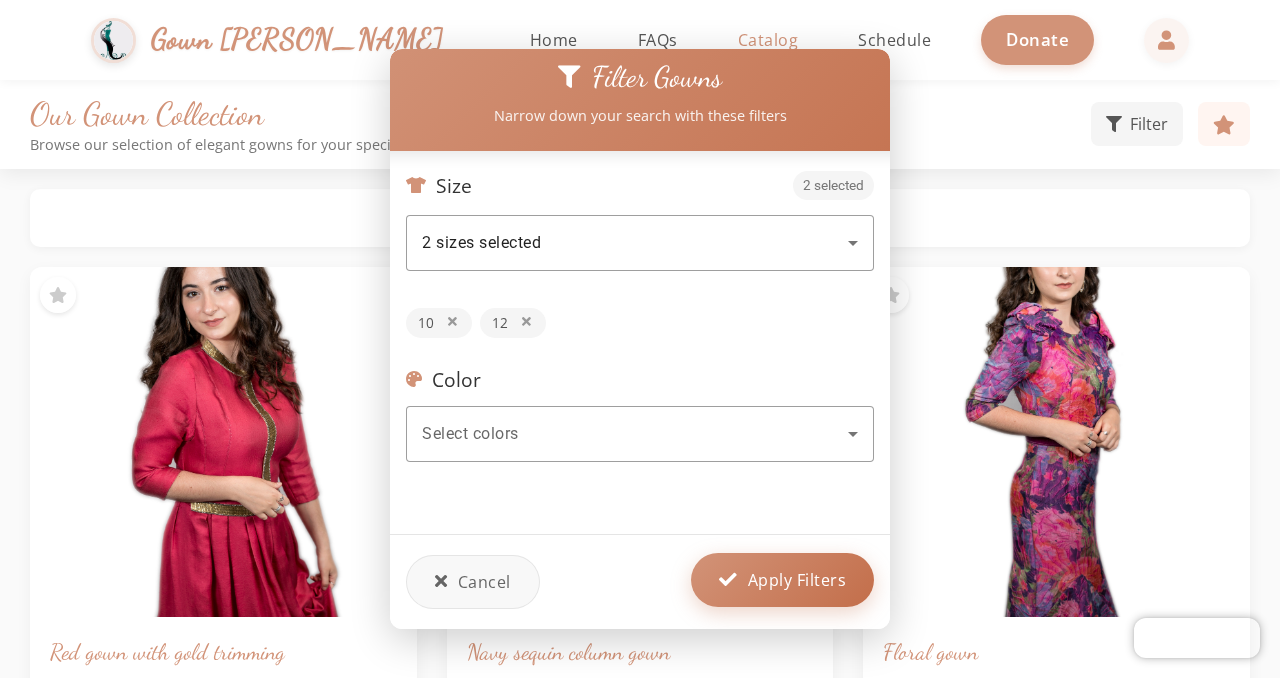 click on "Apply Filters" at bounding box center (797, 580) 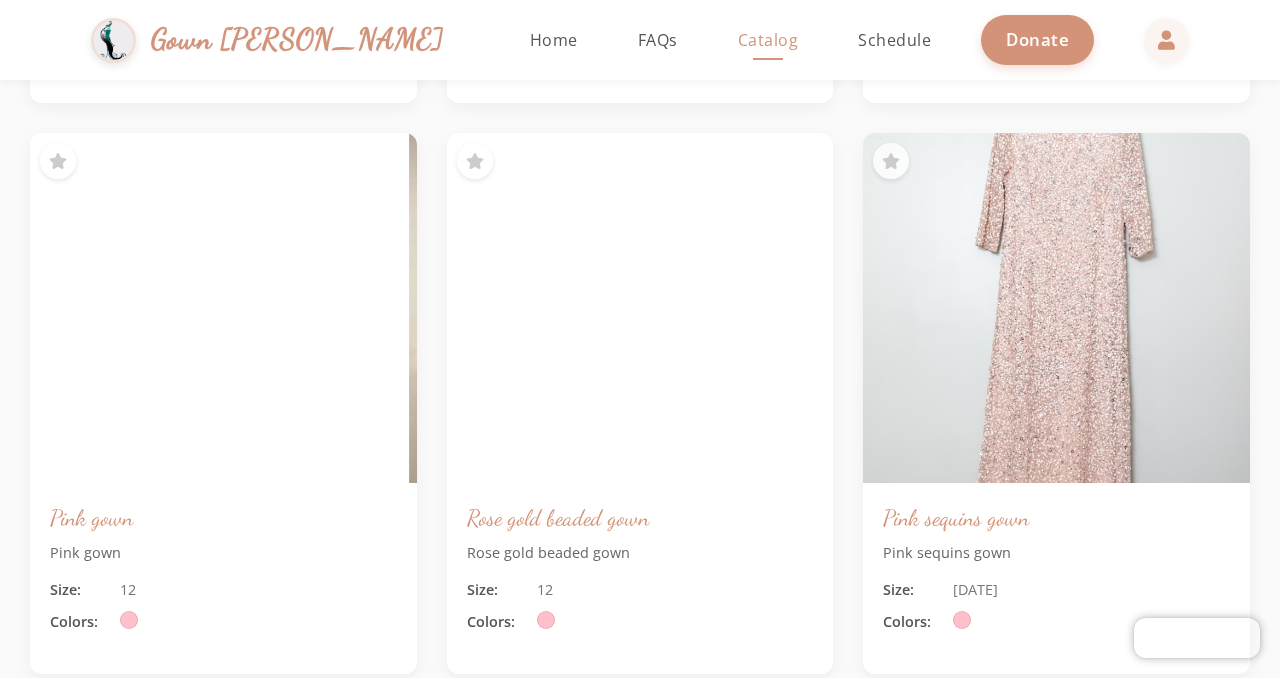 scroll, scrollTop: 1396, scrollLeft: 0, axis: vertical 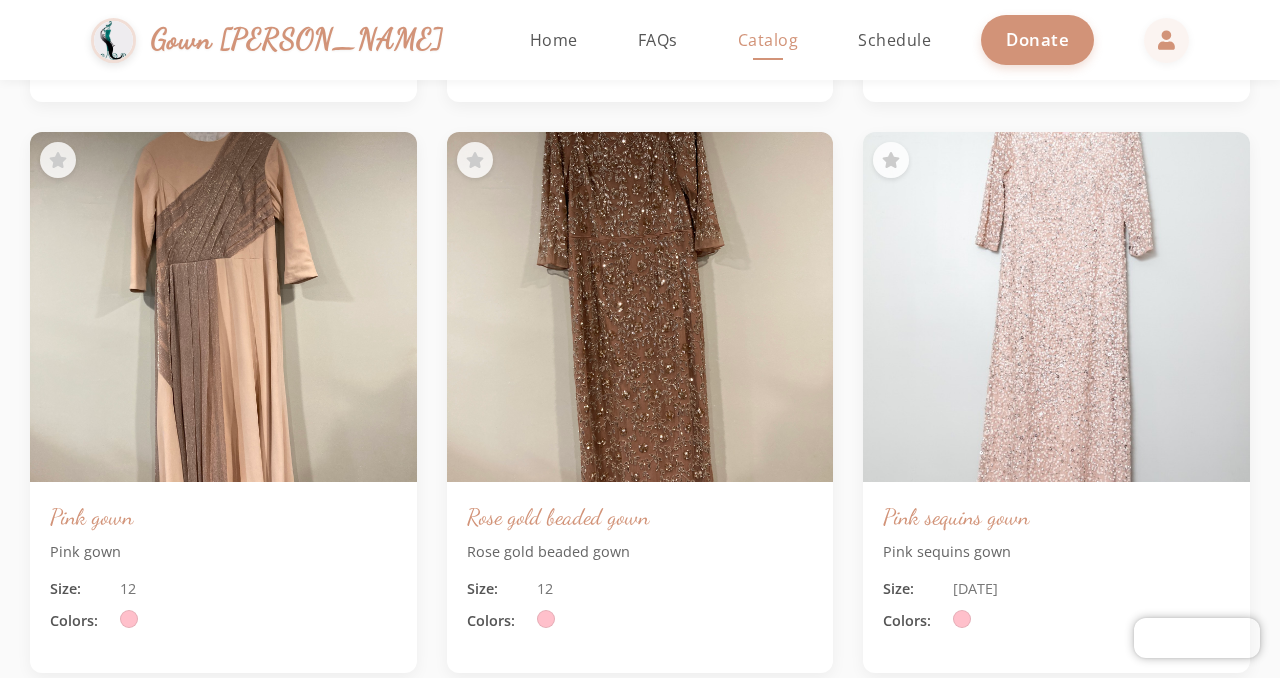 click on "Active Filters Sizes: 10 12  Items per page:  10  1 – 10 of 45  Creme beaded gown Creme beaded gown Size: 10 Colors: Green beaded gown Green beaded gowb Size: 2-8-10 Colors: Black haute couture gown Black haute couture gown Size: 12 Colors: Pink gown  Pink gown  Size: 4-10 Colors: Green gown with brown details Green gown with brown details Size: 12 Colors: Pink haute couture gown Pink haute couture gown Size: 10 Colors: Pink gown Pink gown Size: 12 Colors: Rose gold beaded gown Rose gold beaded gown Size: 12 Colors: Pink sequins gown Pink sequins gown Size: 6-12-20 Colors: Red and white gown Red and white gown Size: 10 Colors: Silver lace gown Silver lace gown Size: 10 Colors:  Black and silver gown  Black and silver gown Size: 10 Colors: Royal blue floral gown  Royal blue floral gown  Size: 12 Colors: Black tulle layered gown Black tulle layered gown Size: 6-10 Colors: Silver and white gown Silver and white gown Size: 10 Colors: Black and white gown Black and white gown Size: 10 Colors: Size: 12 Colors: 10" 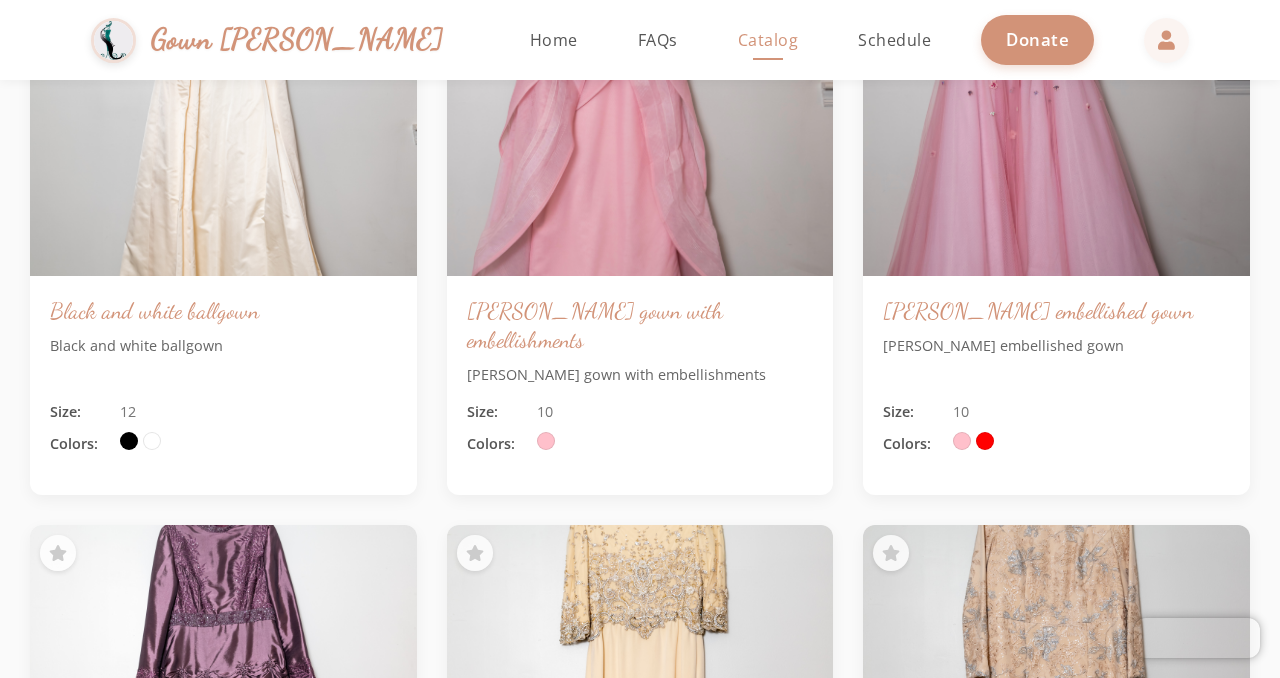 scroll, scrollTop: 2861, scrollLeft: 0, axis: vertical 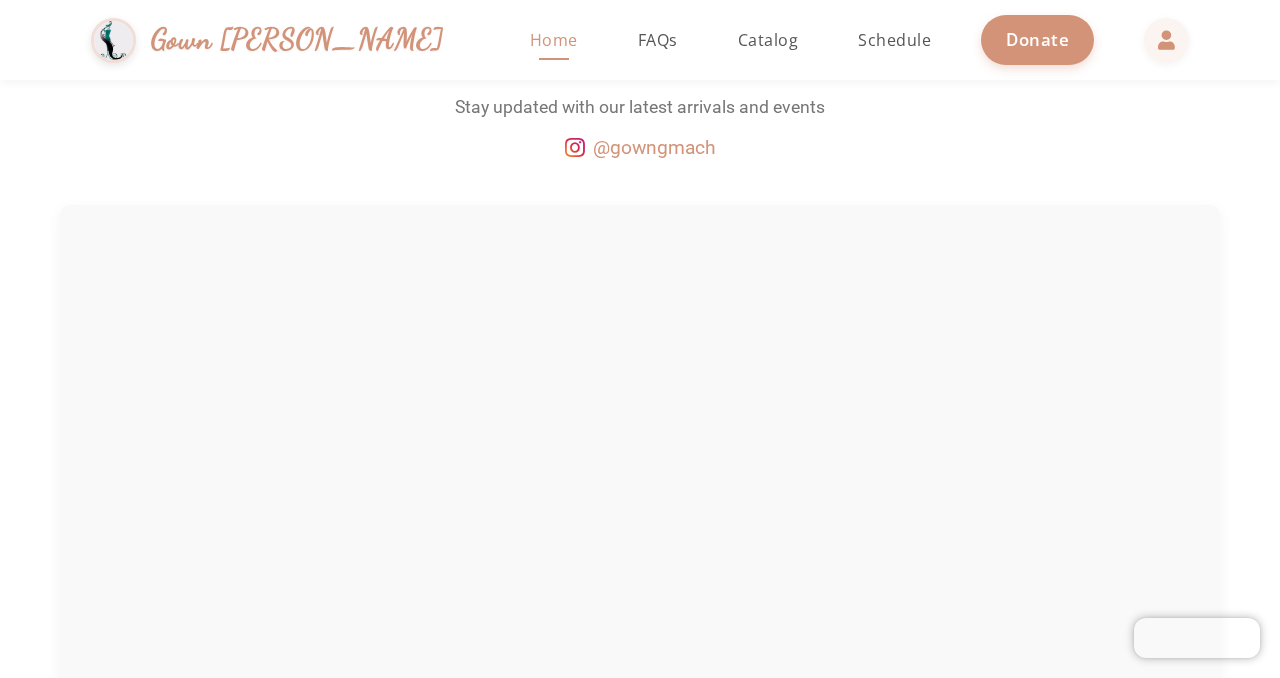 click on "@gowngmach" 